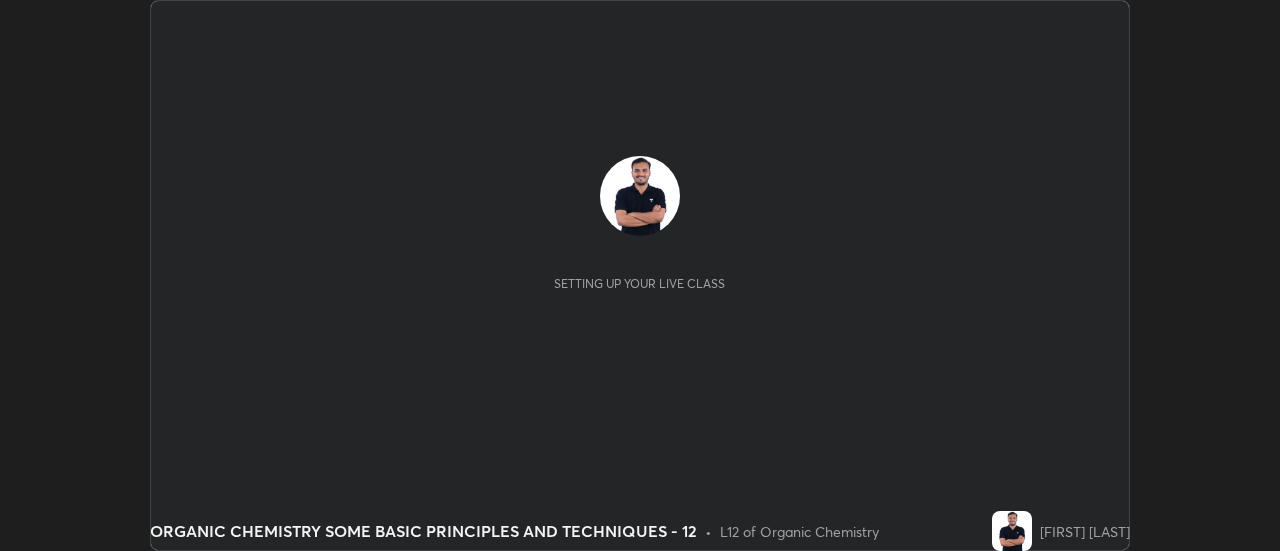 scroll, scrollTop: 0, scrollLeft: 0, axis: both 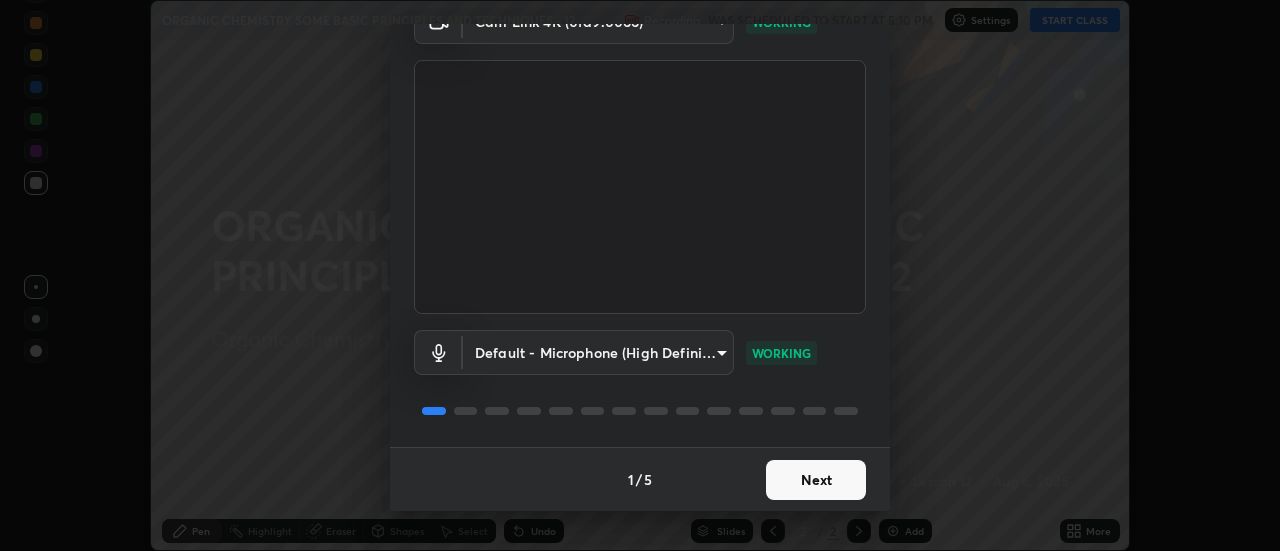 click on "Next" at bounding box center (816, 480) 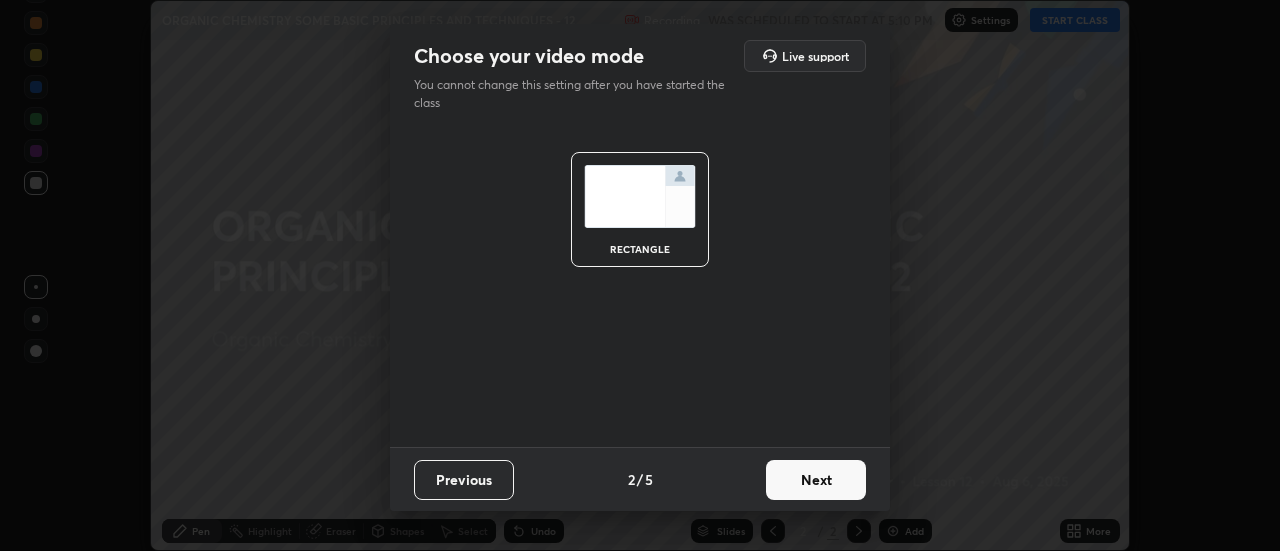 scroll, scrollTop: 0, scrollLeft: 0, axis: both 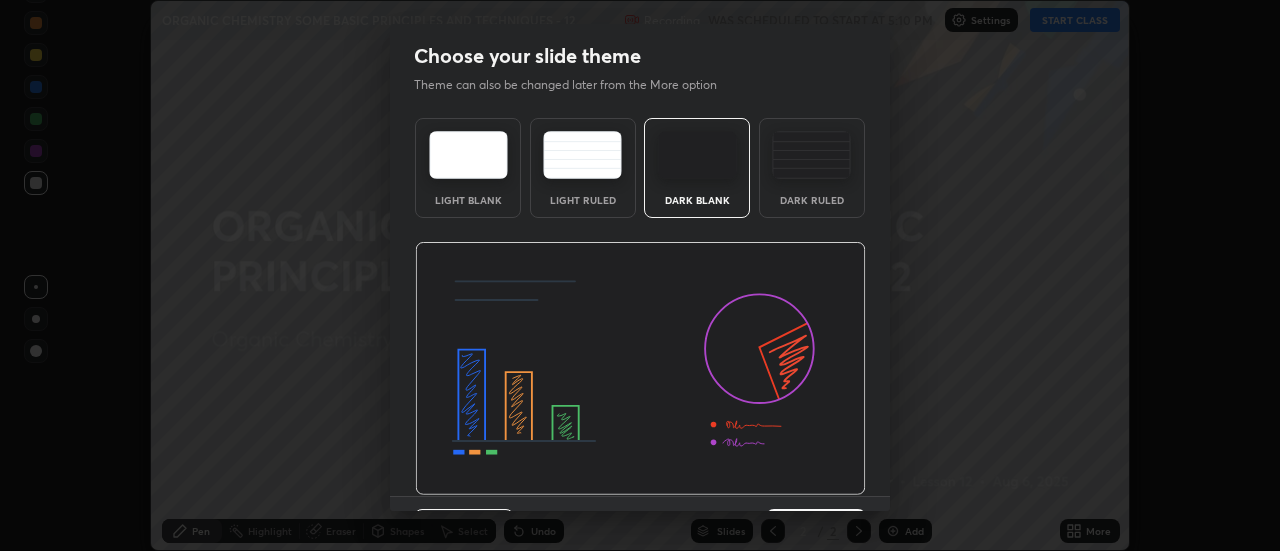 click at bounding box center (811, 155) 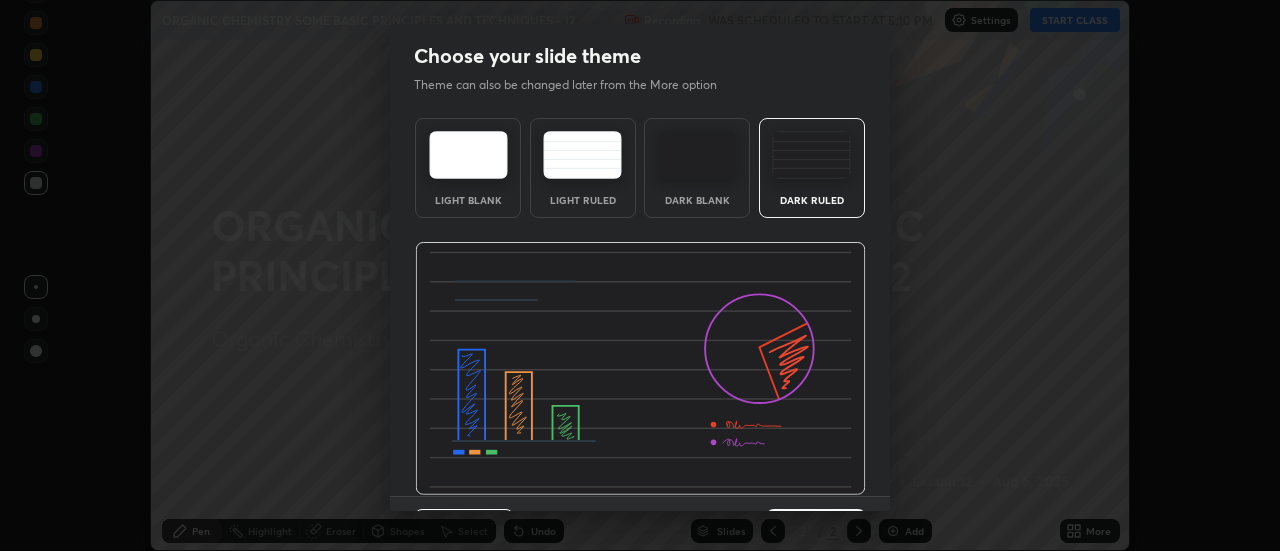 scroll, scrollTop: 49, scrollLeft: 0, axis: vertical 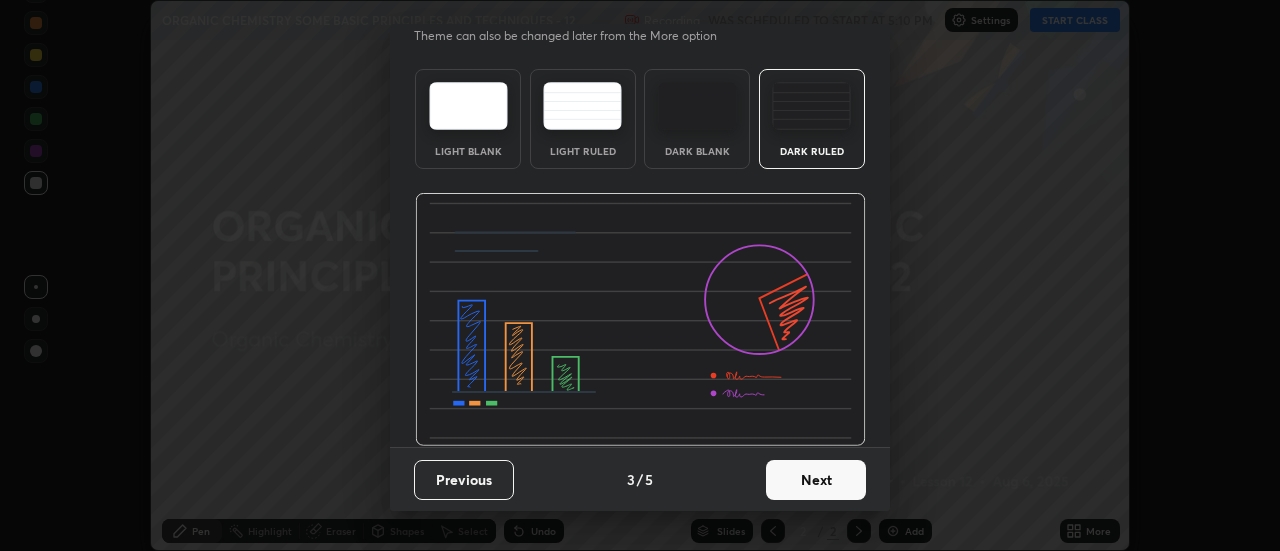 click on "Next" at bounding box center [816, 480] 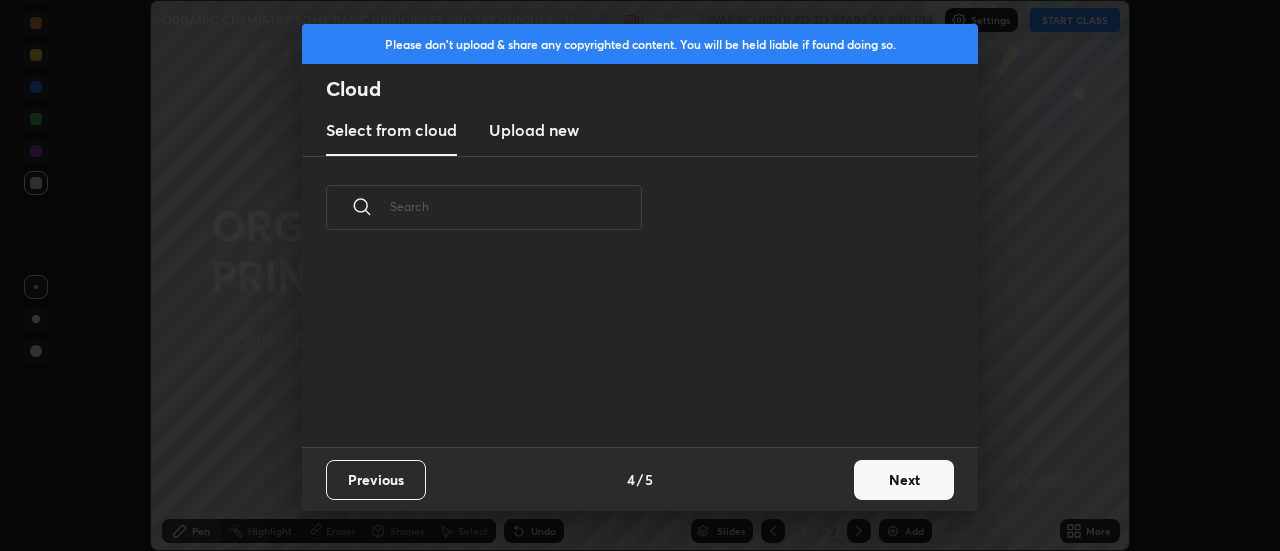 scroll, scrollTop: 0, scrollLeft: 0, axis: both 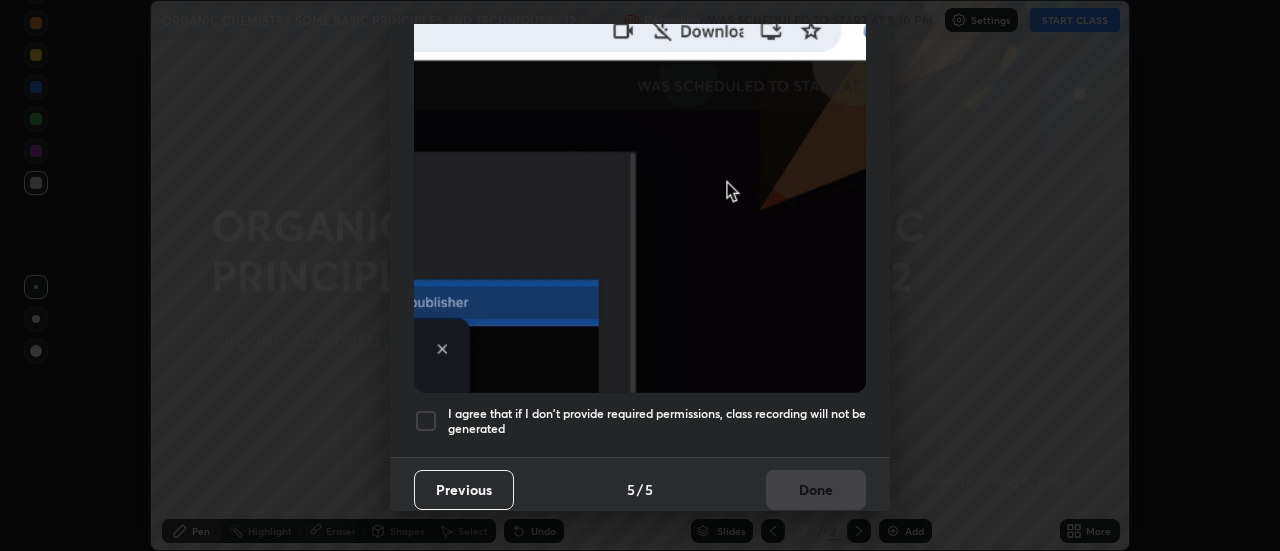 click at bounding box center [426, 421] 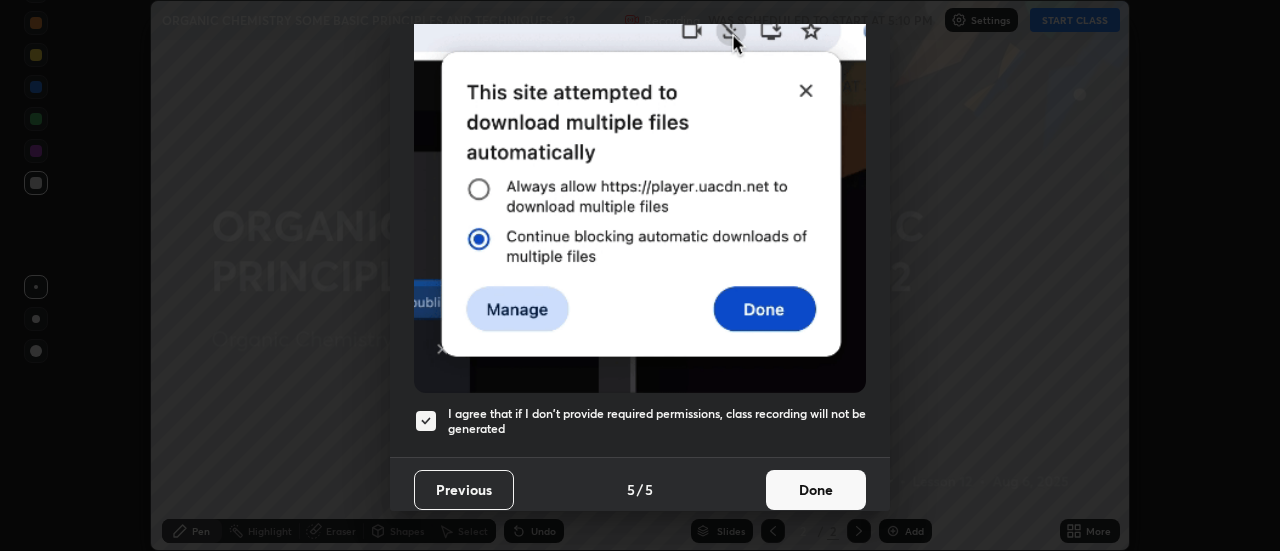 click on "Done" at bounding box center [816, 490] 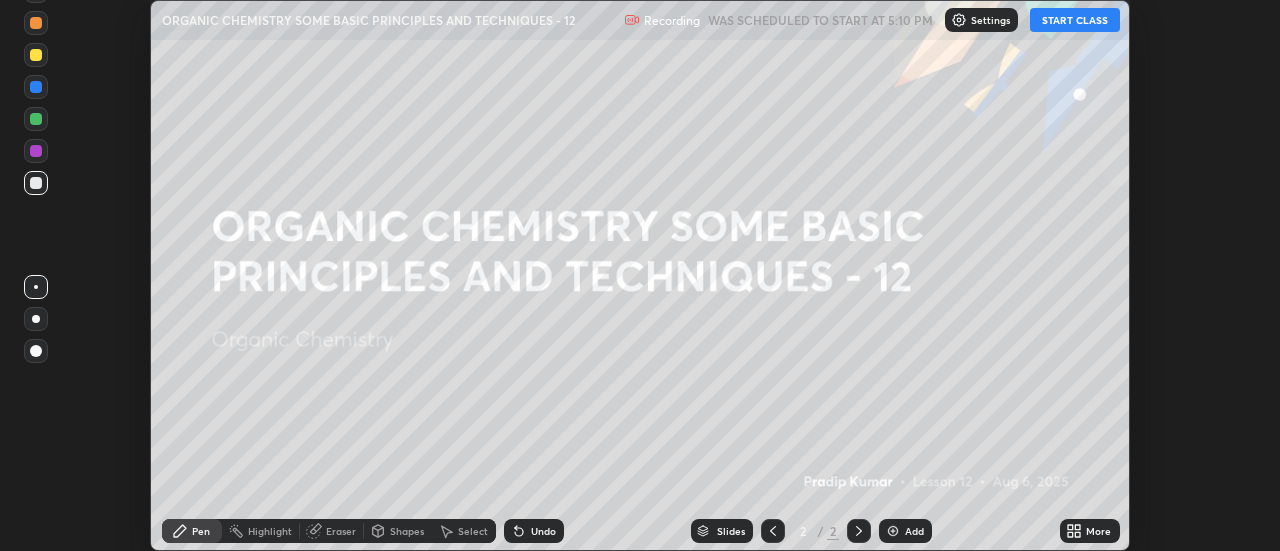 click on "START CLASS" at bounding box center (1075, 20) 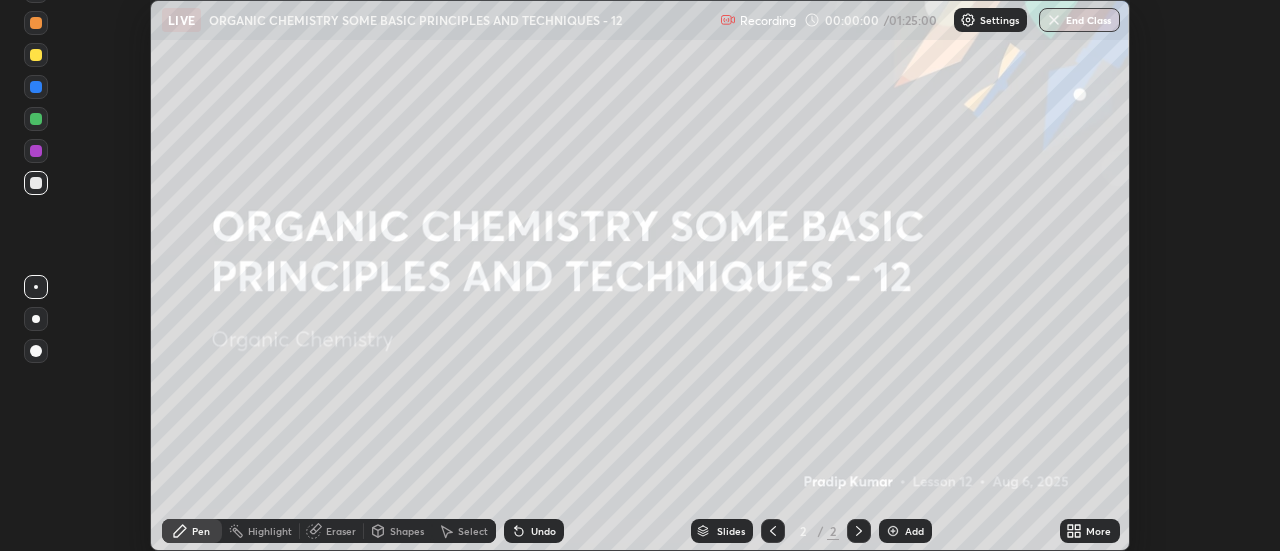 click on "More" at bounding box center (1098, 531) 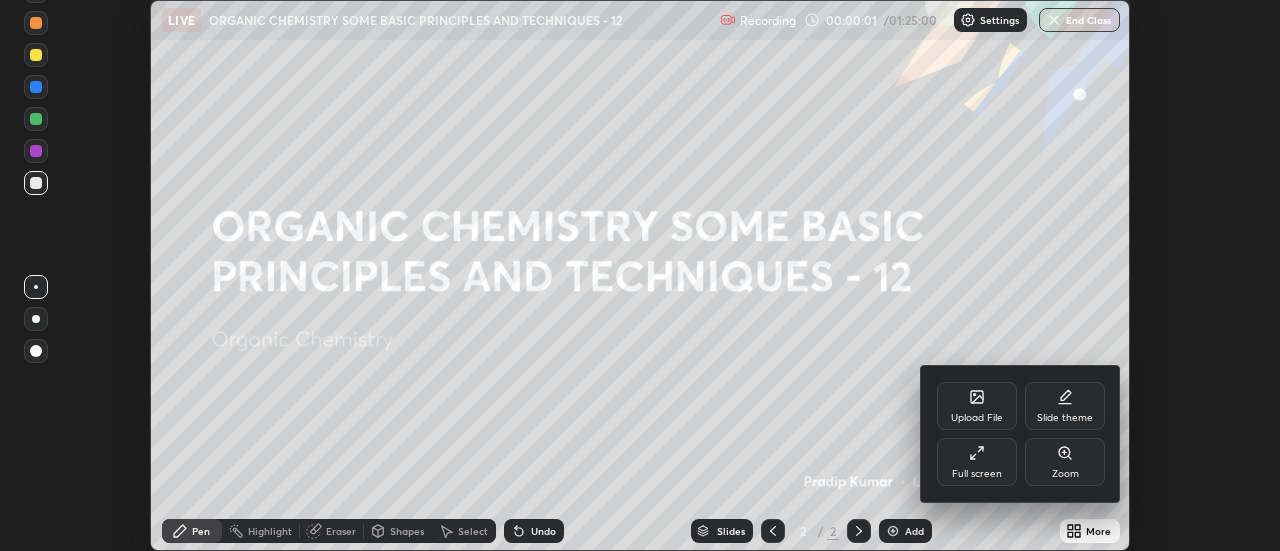 click 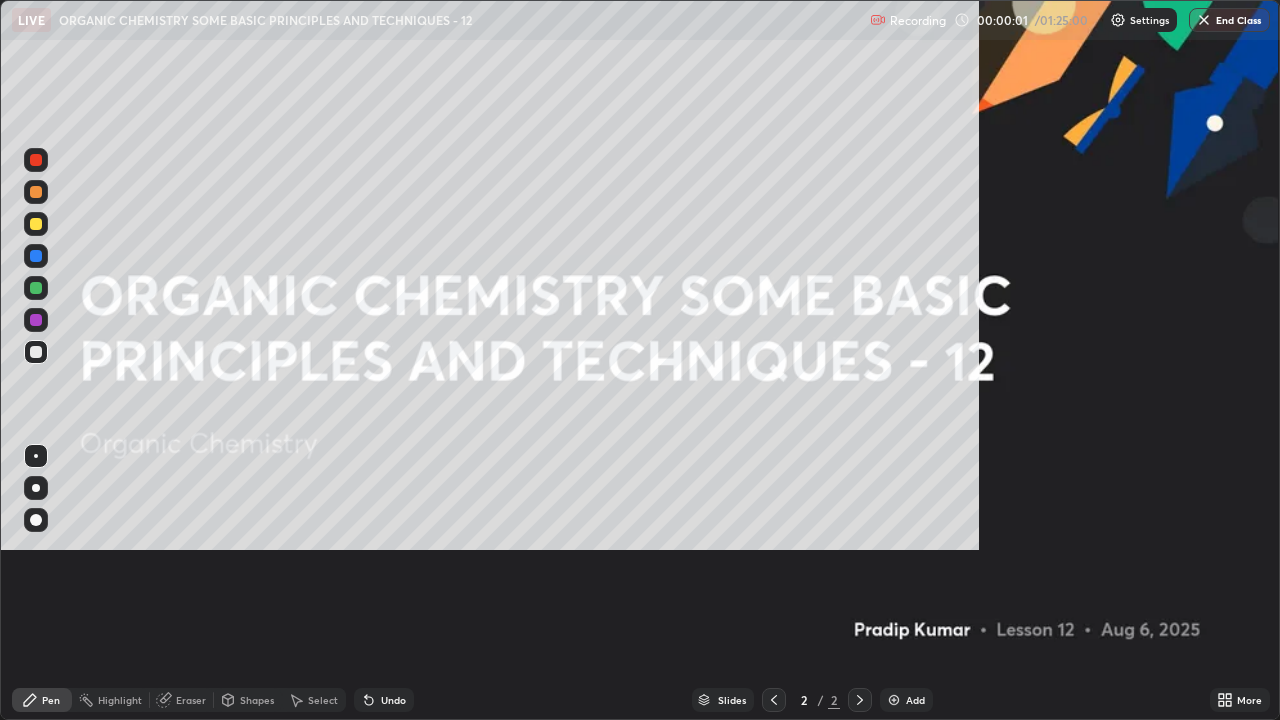 scroll, scrollTop: 99280, scrollLeft: 98720, axis: both 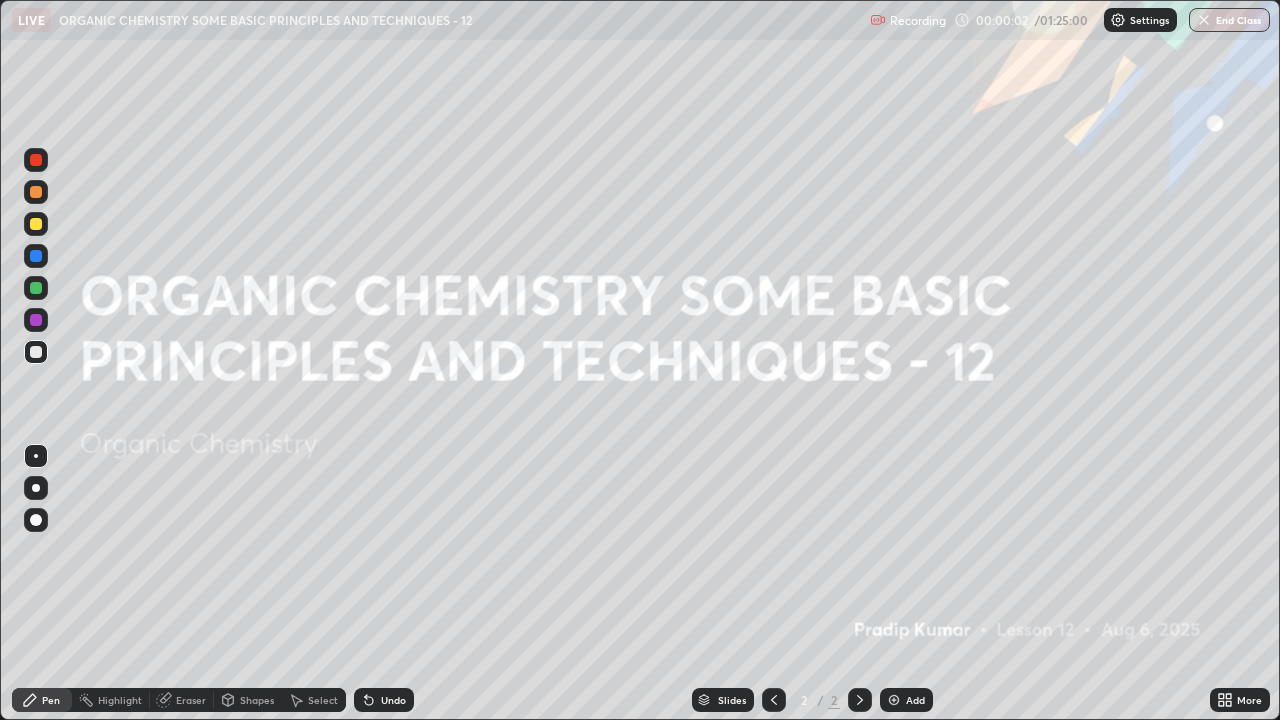 click on "Add" at bounding box center [906, 700] 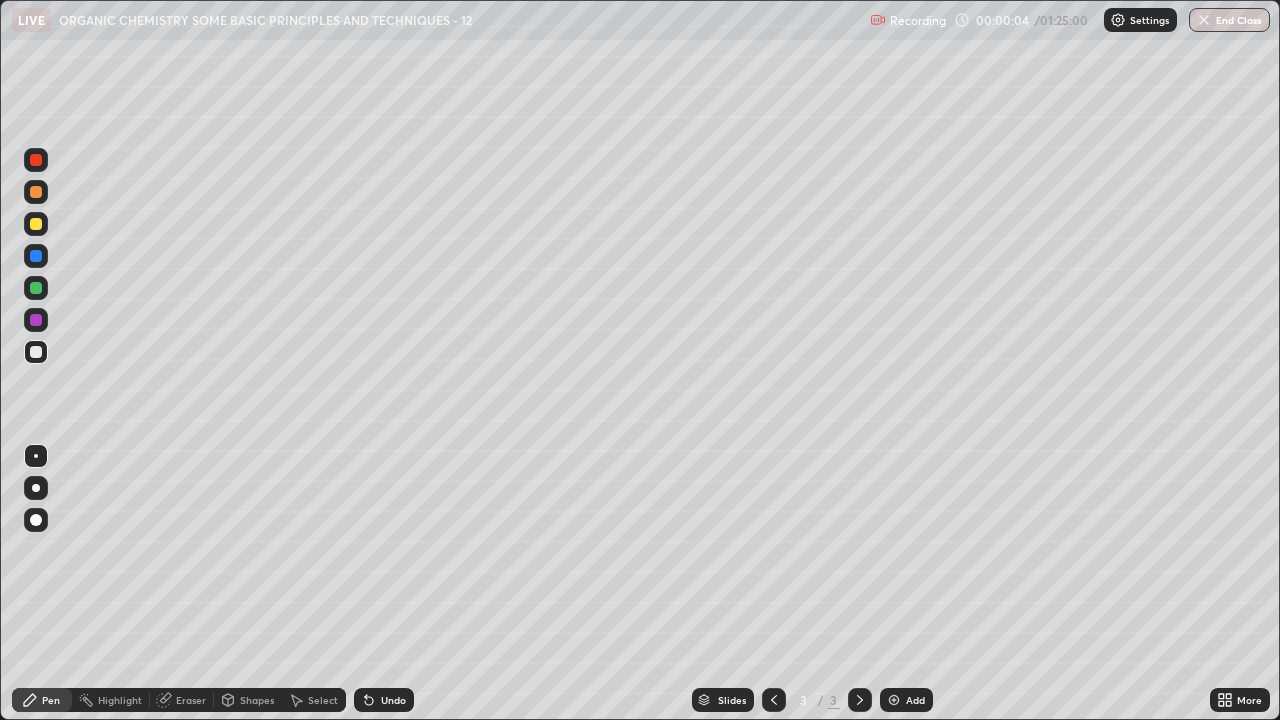 click at bounding box center [36, 488] 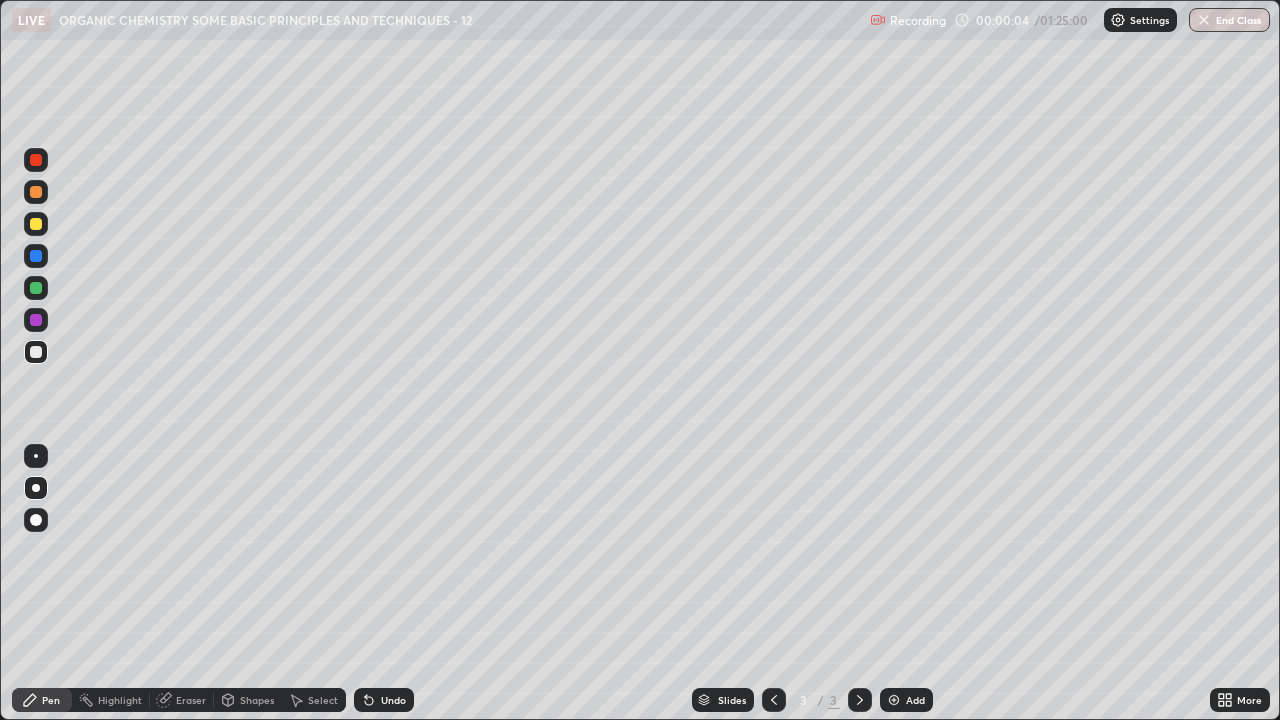 click at bounding box center [36, 224] 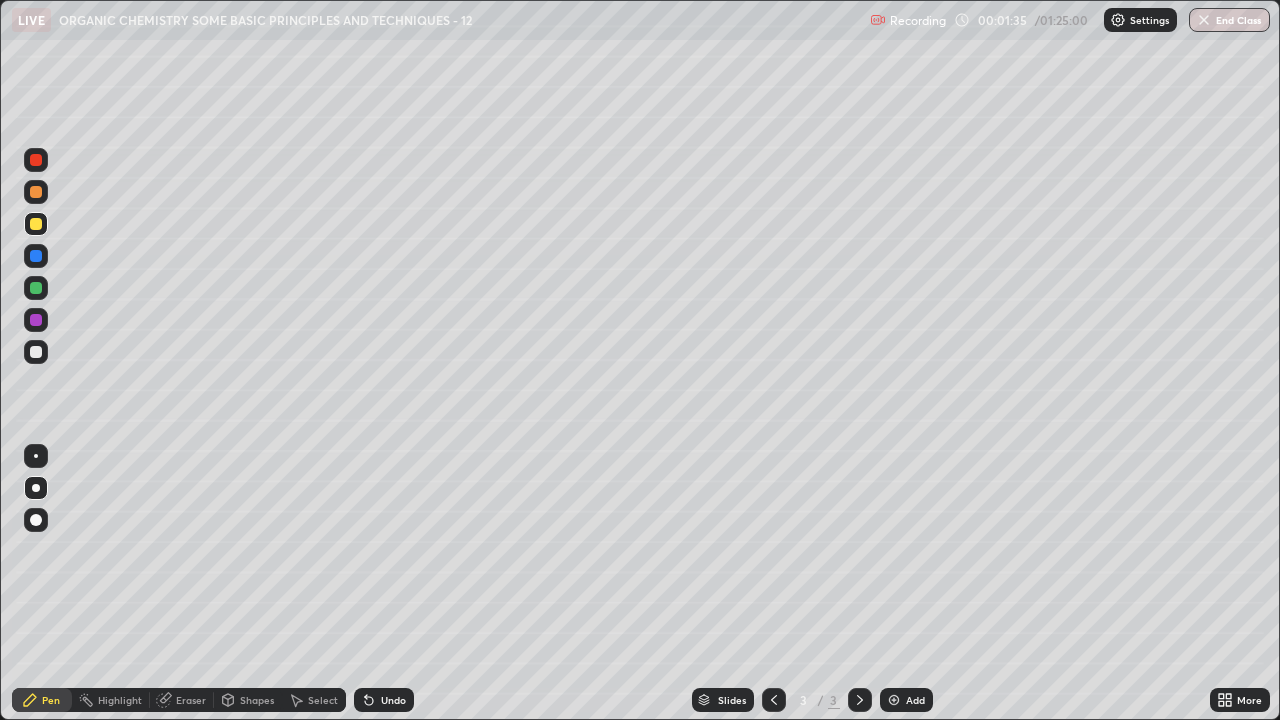 click on "Undo" at bounding box center [393, 700] 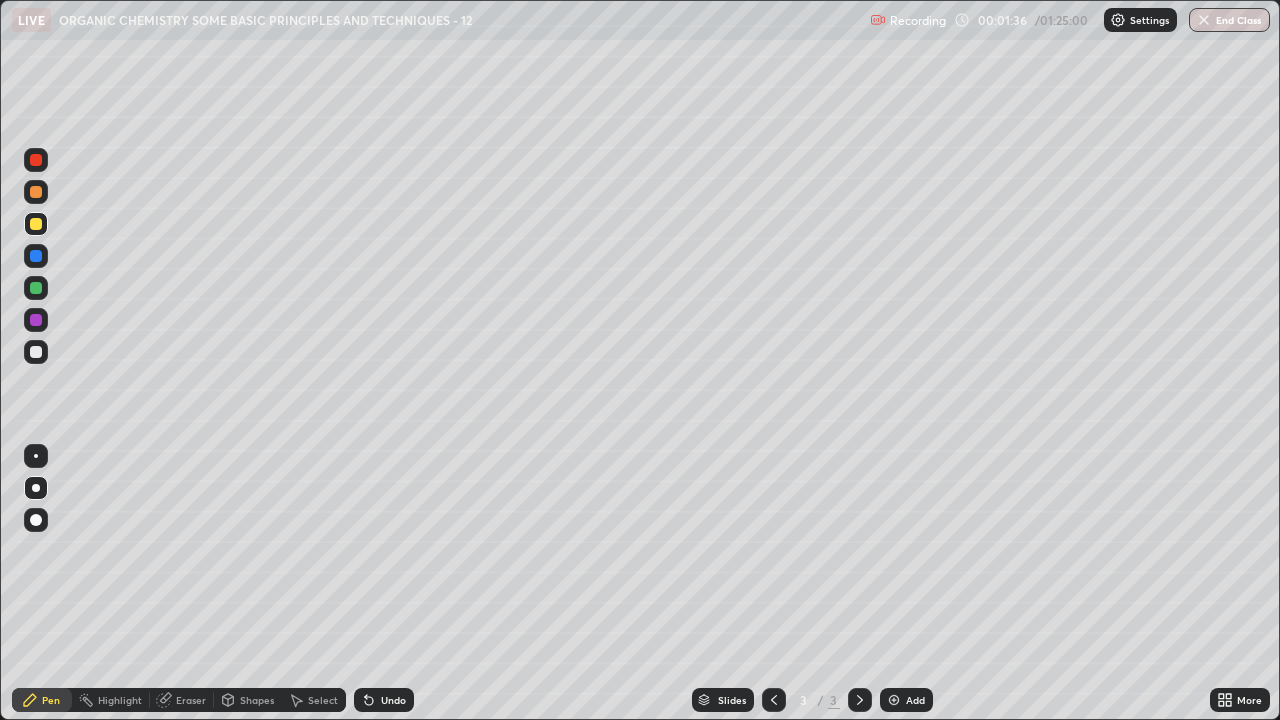click on "Undo" at bounding box center (393, 700) 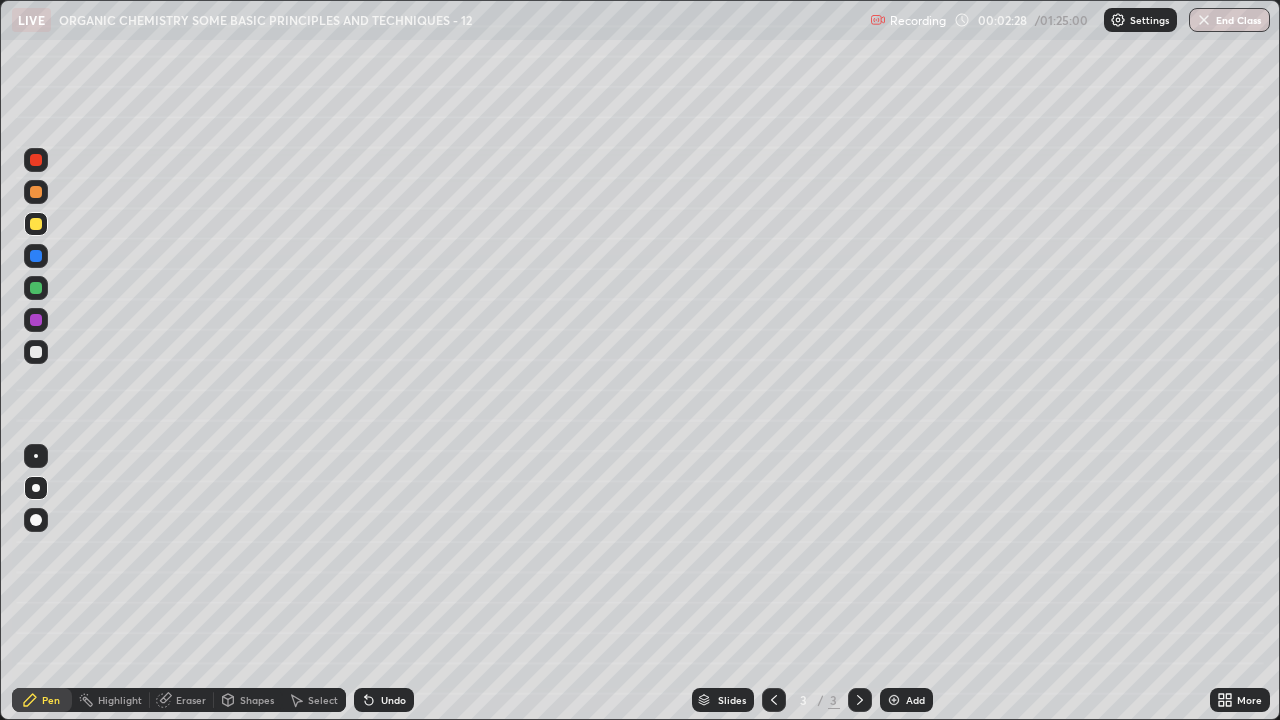 click at bounding box center [36, 352] 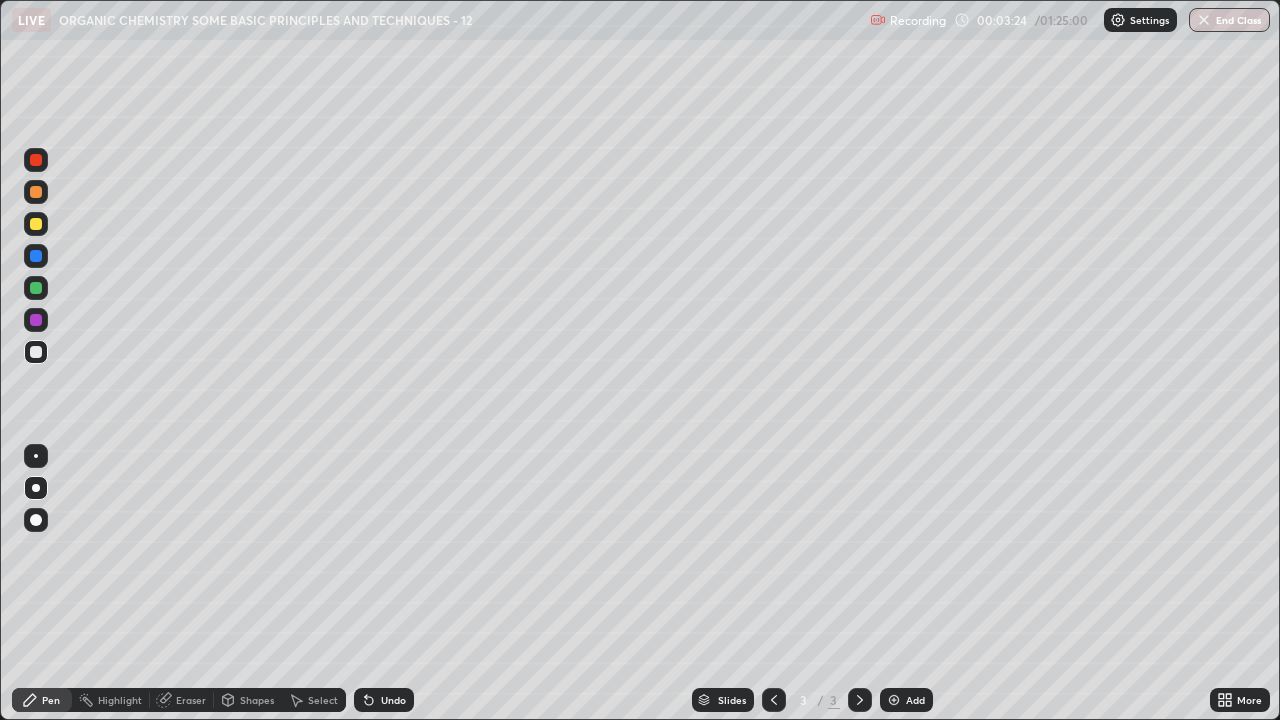 click on "Add" at bounding box center (906, 700) 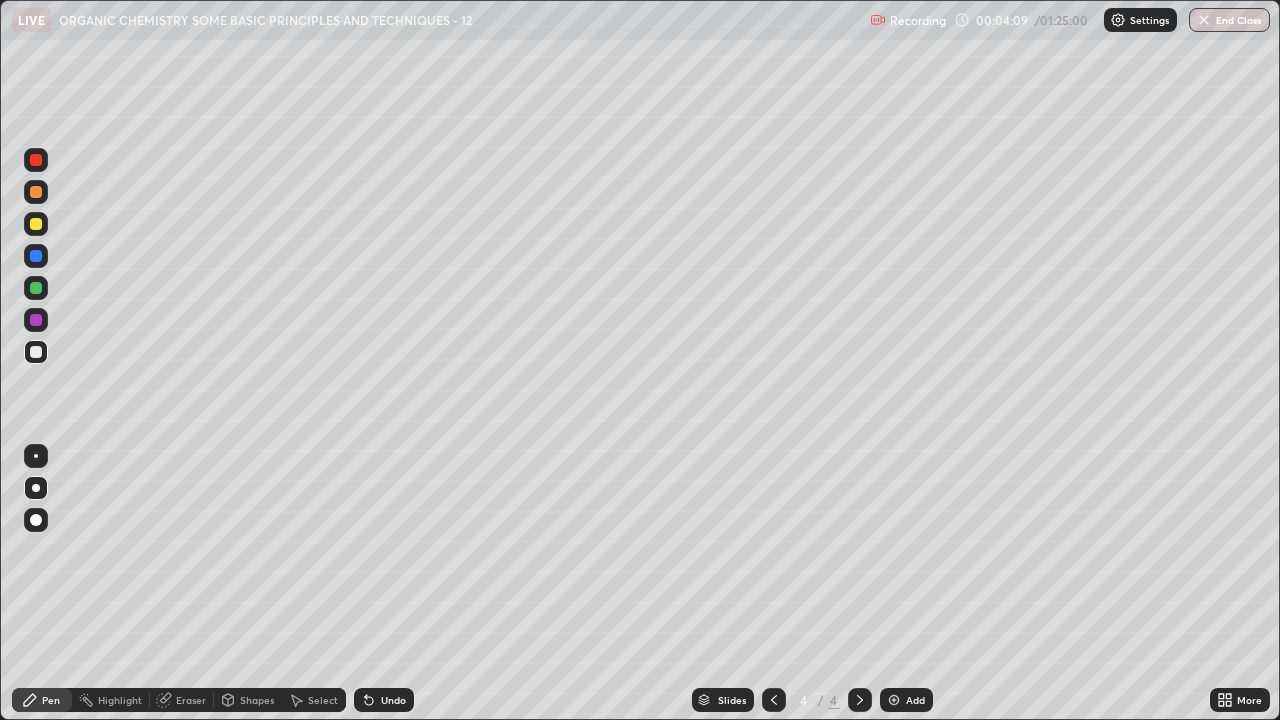 click at bounding box center [36, 224] 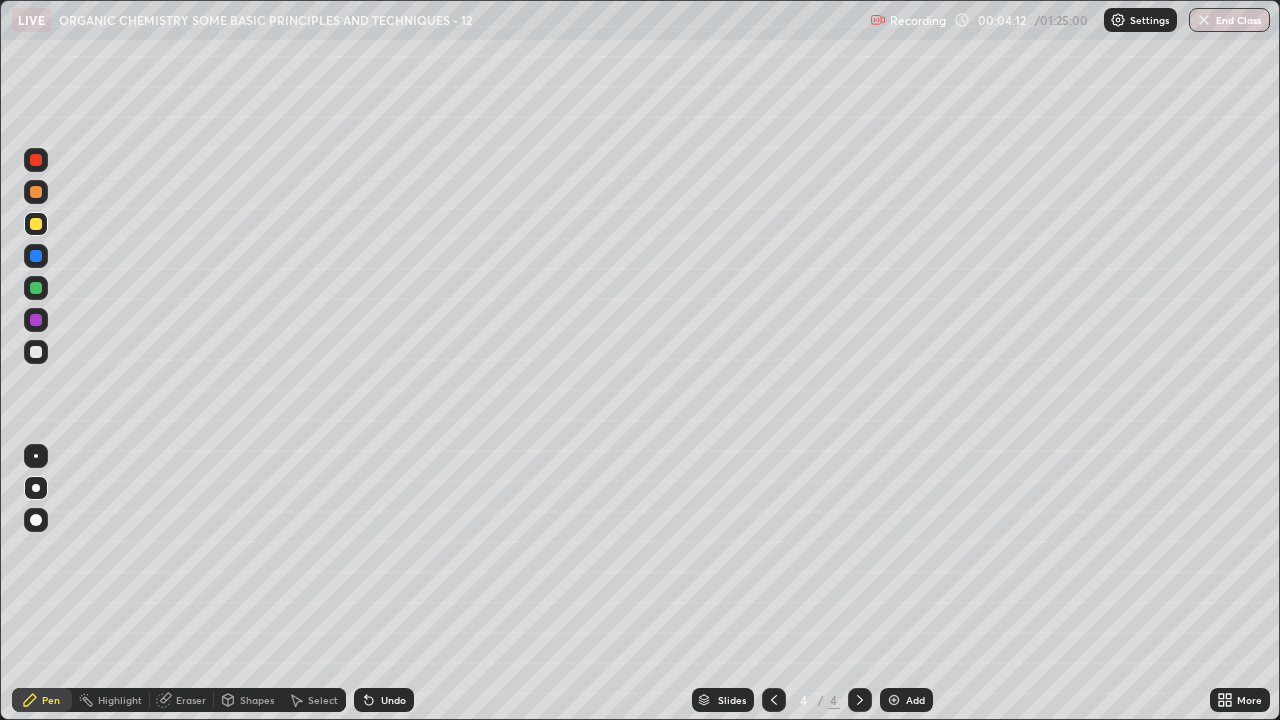 click on "Undo" at bounding box center (393, 700) 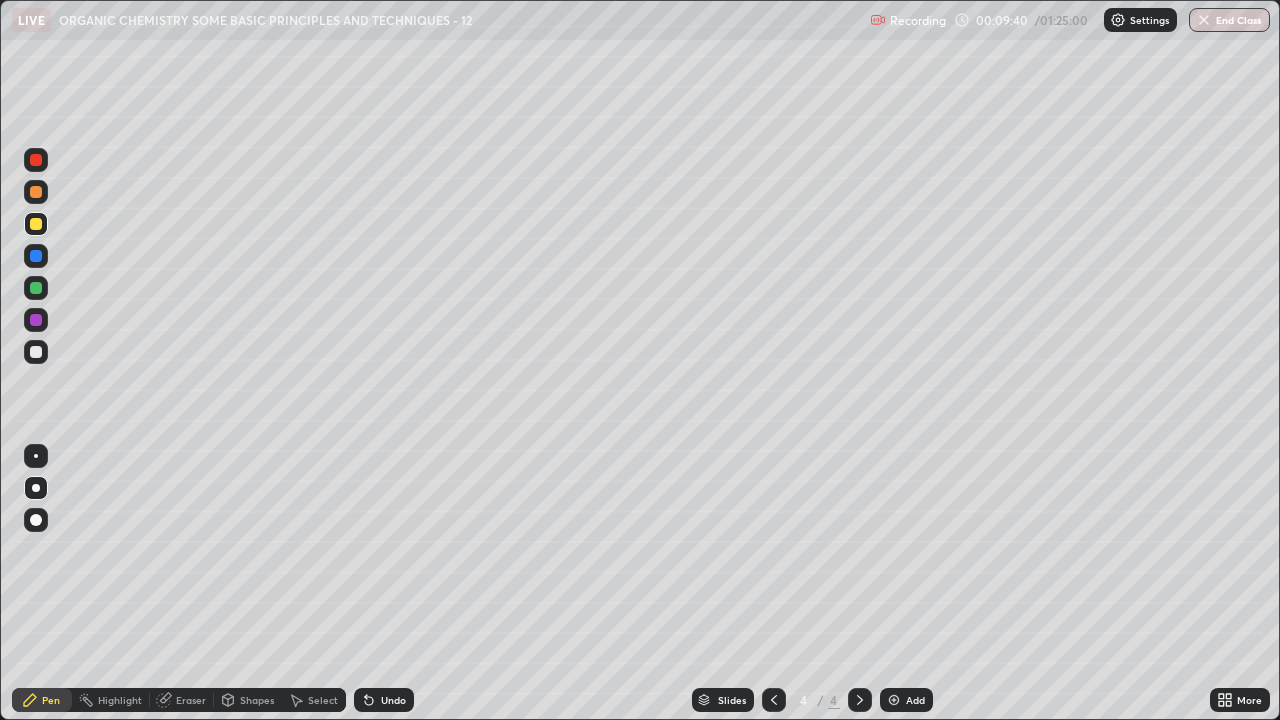 click at bounding box center (36, 352) 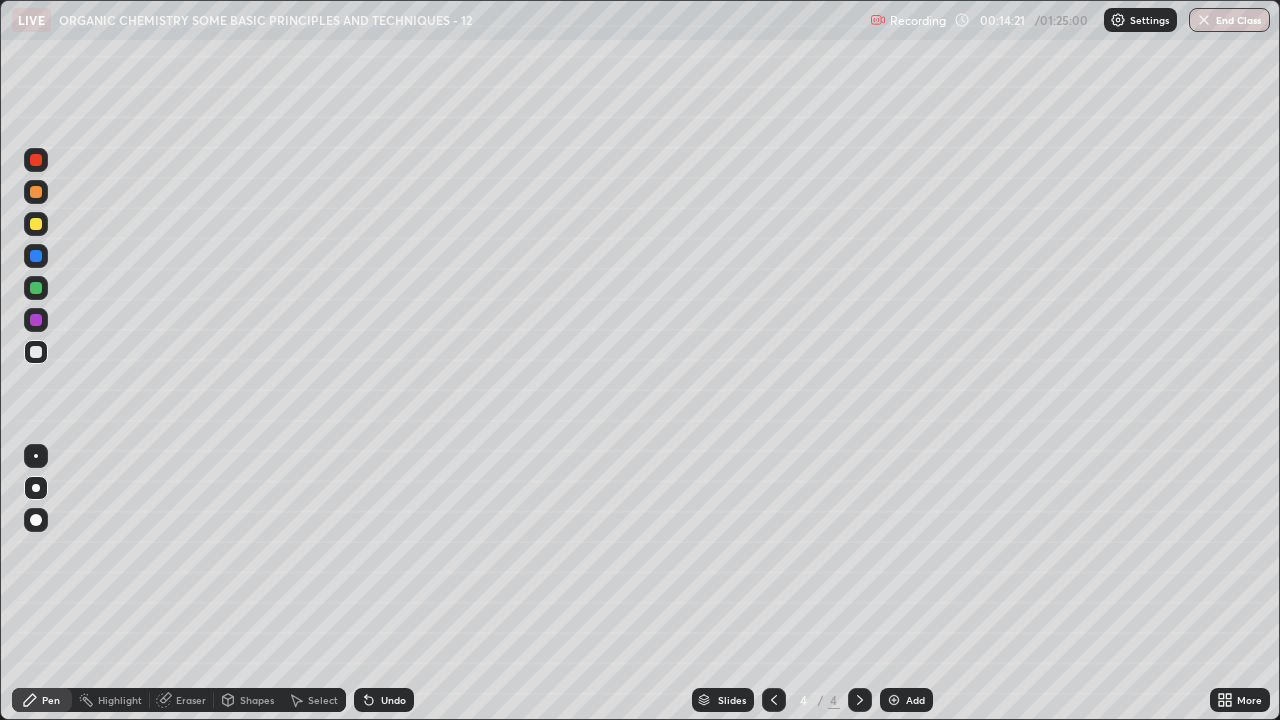 click on "Highlight" at bounding box center [120, 700] 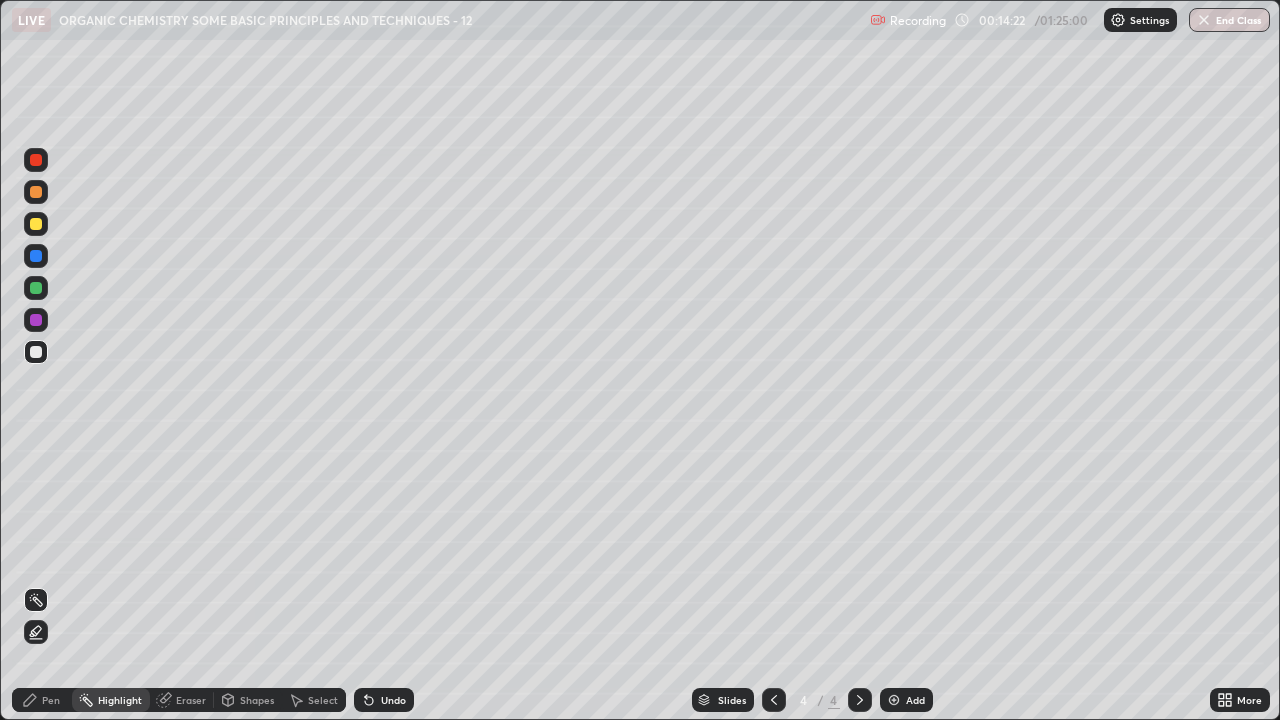 click at bounding box center [36, 224] 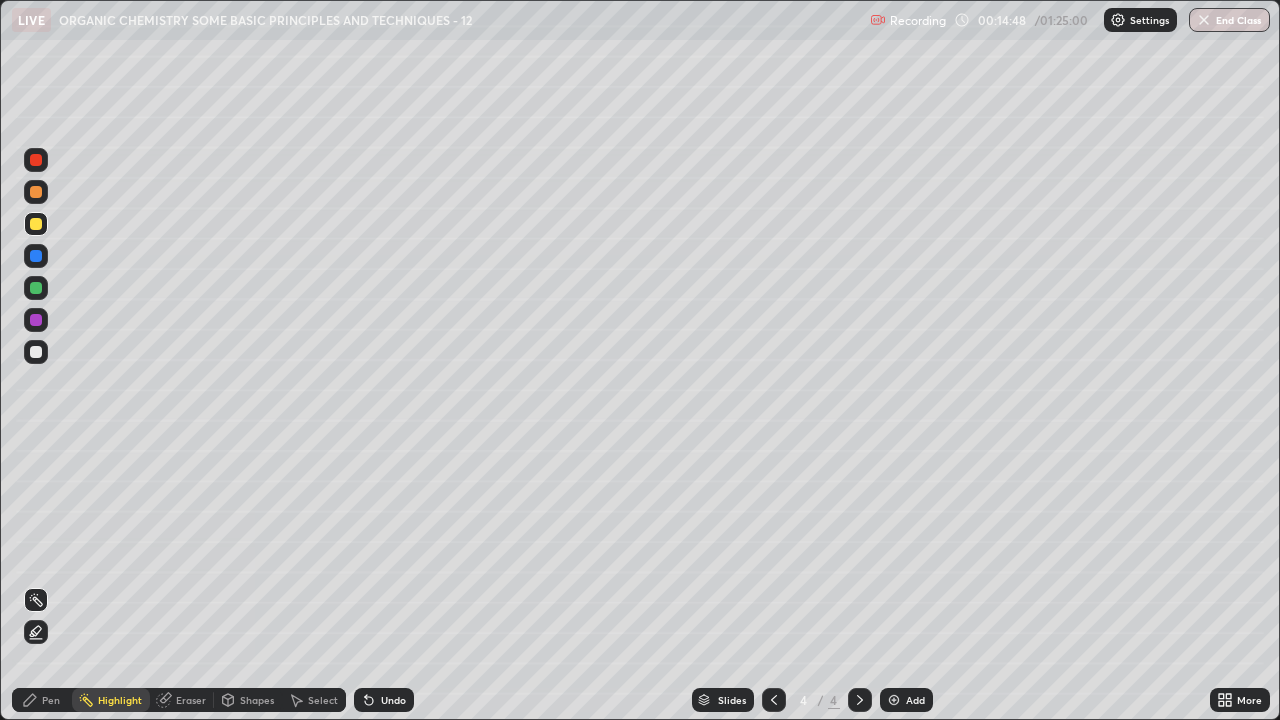 click 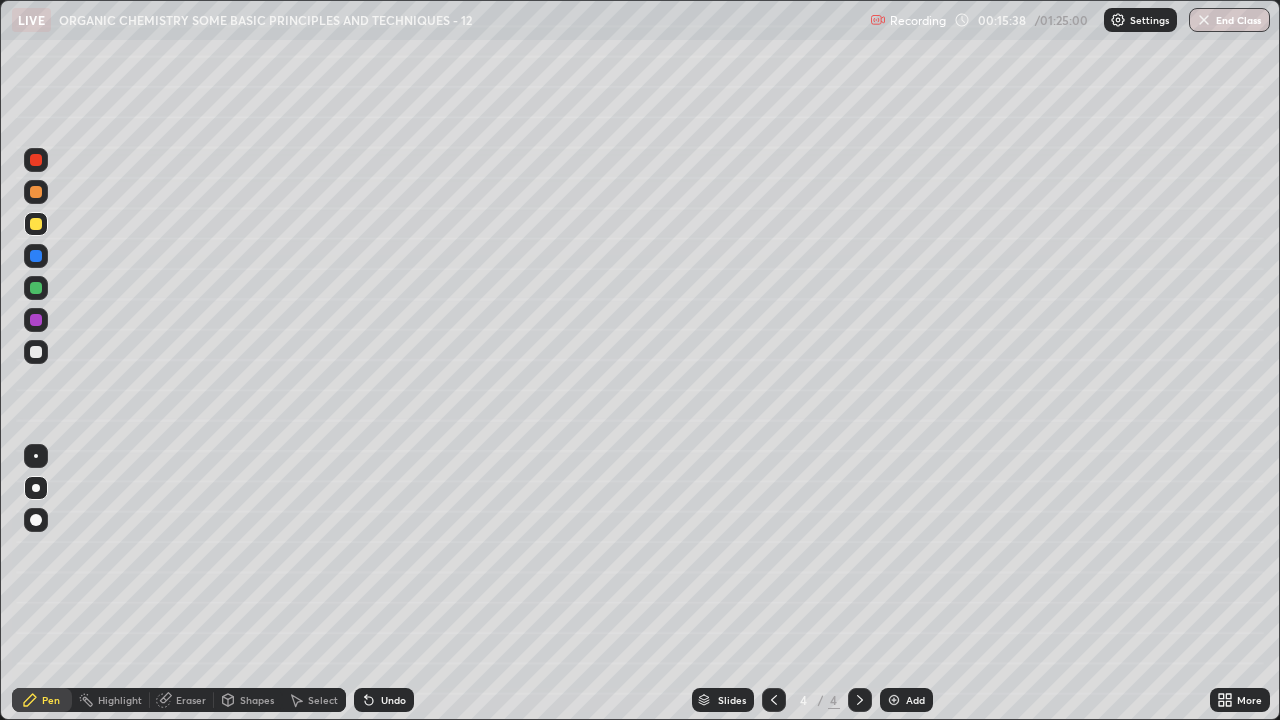 click on "Undo" at bounding box center [393, 700] 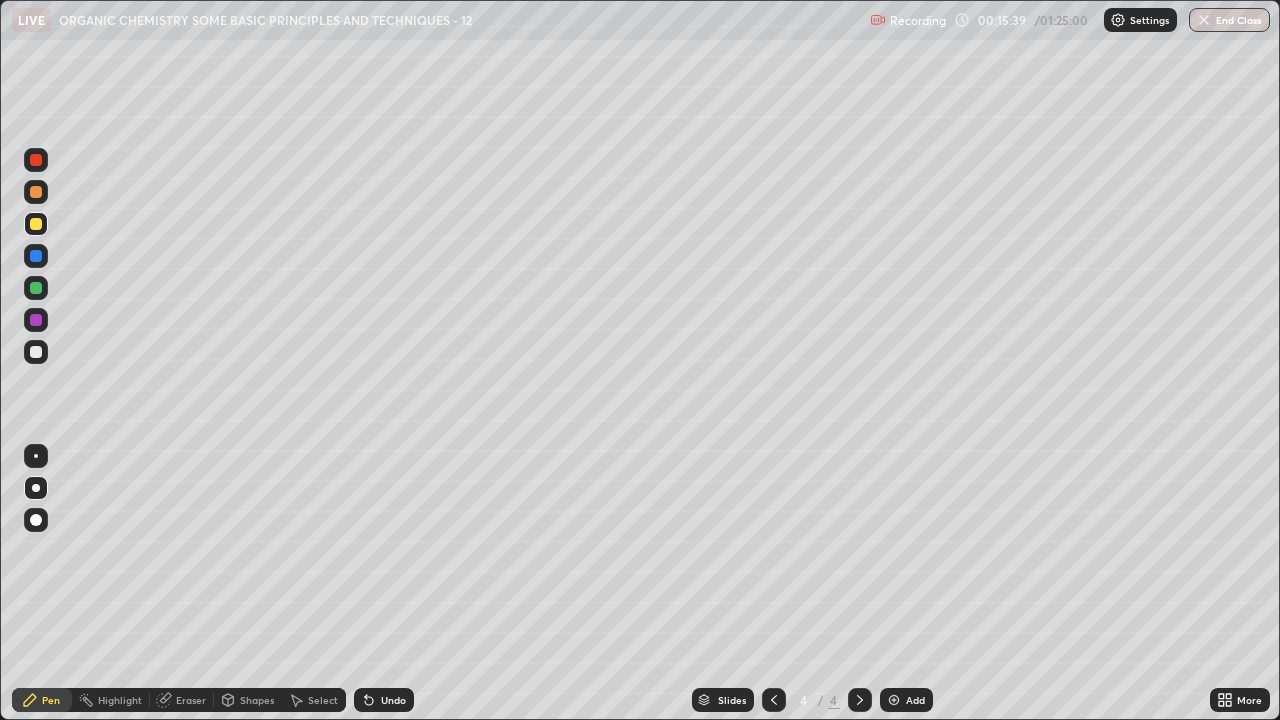 click on "Undo" at bounding box center (393, 700) 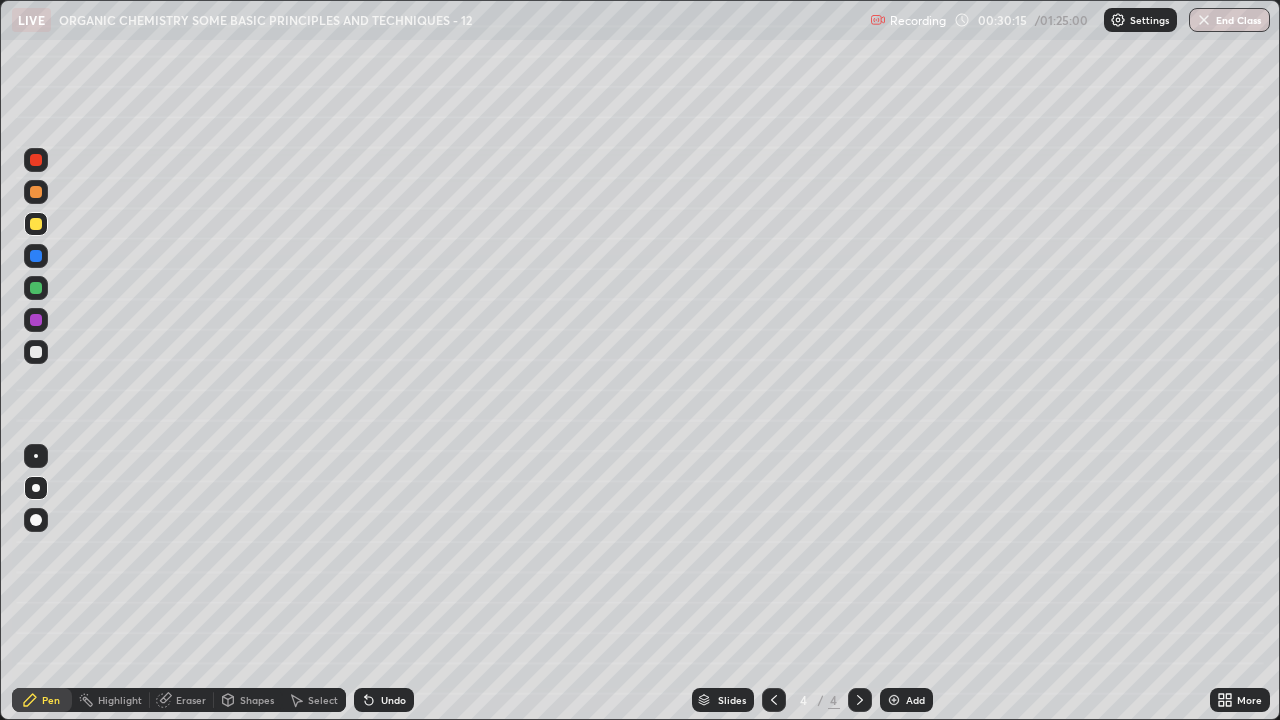 click at bounding box center [894, 700] 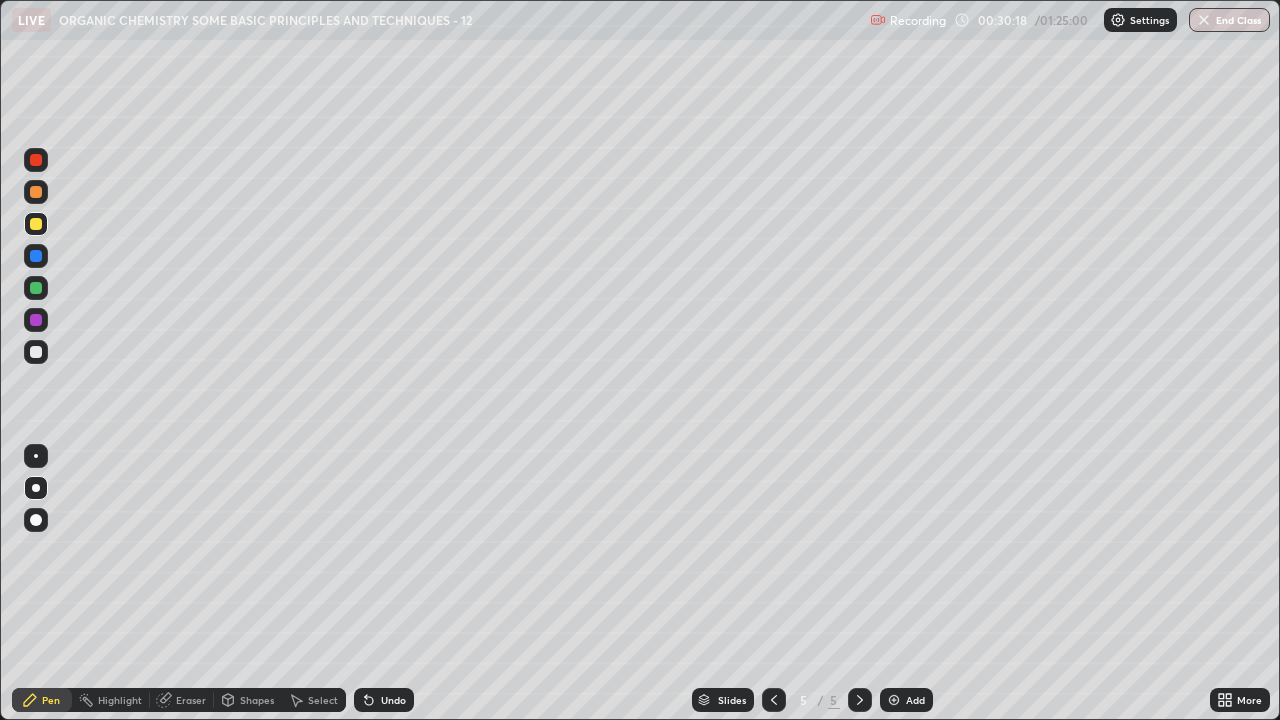 click at bounding box center [36, 352] 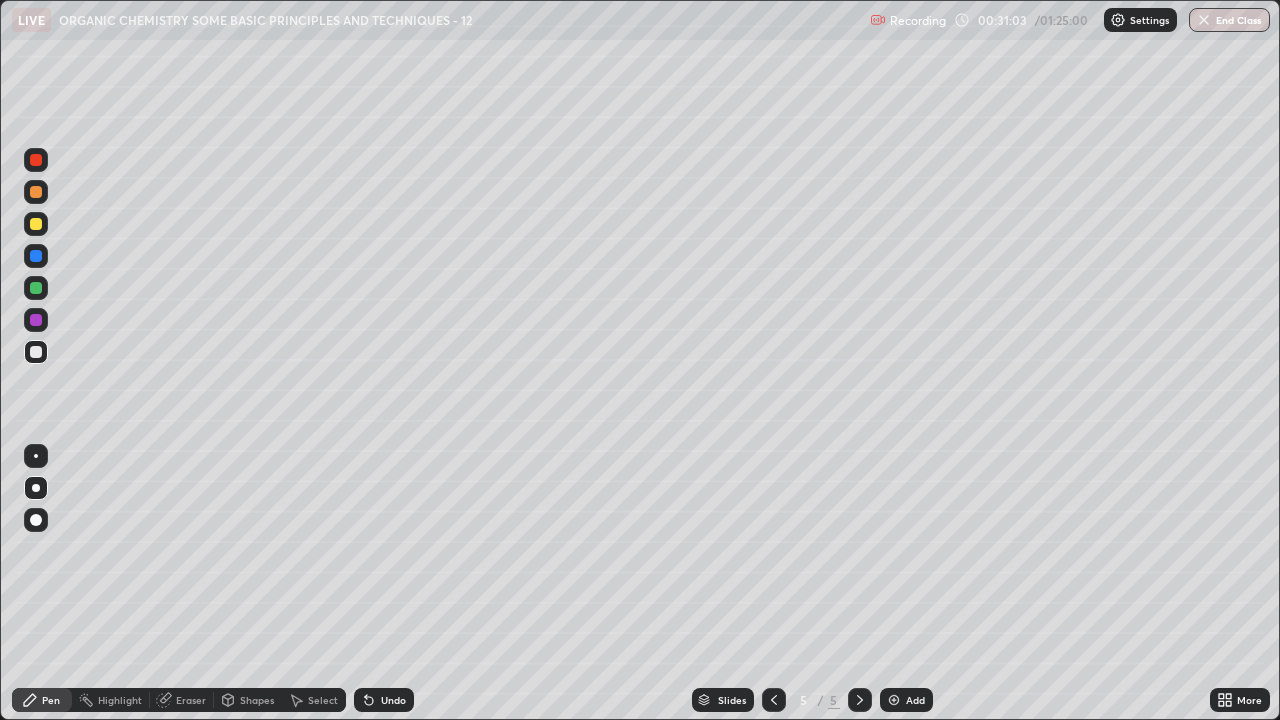 click at bounding box center (36, 224) 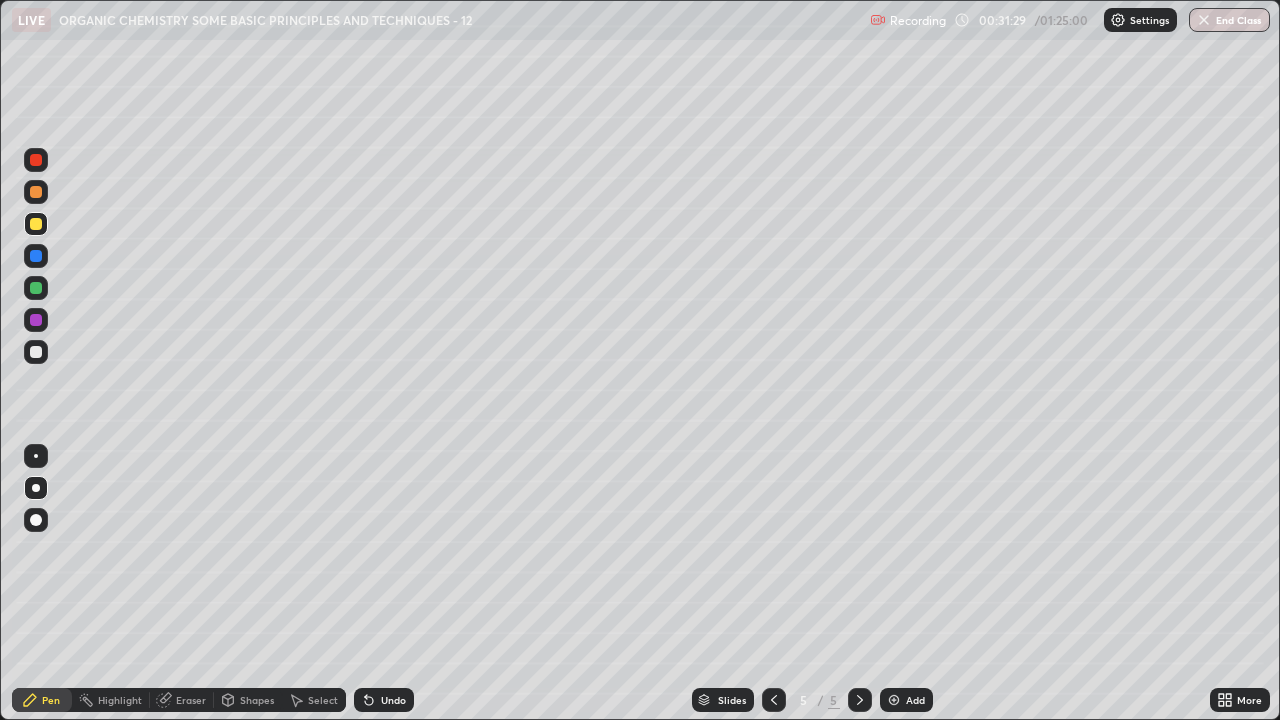 click on "Undo" at bounding box center [393, 700] 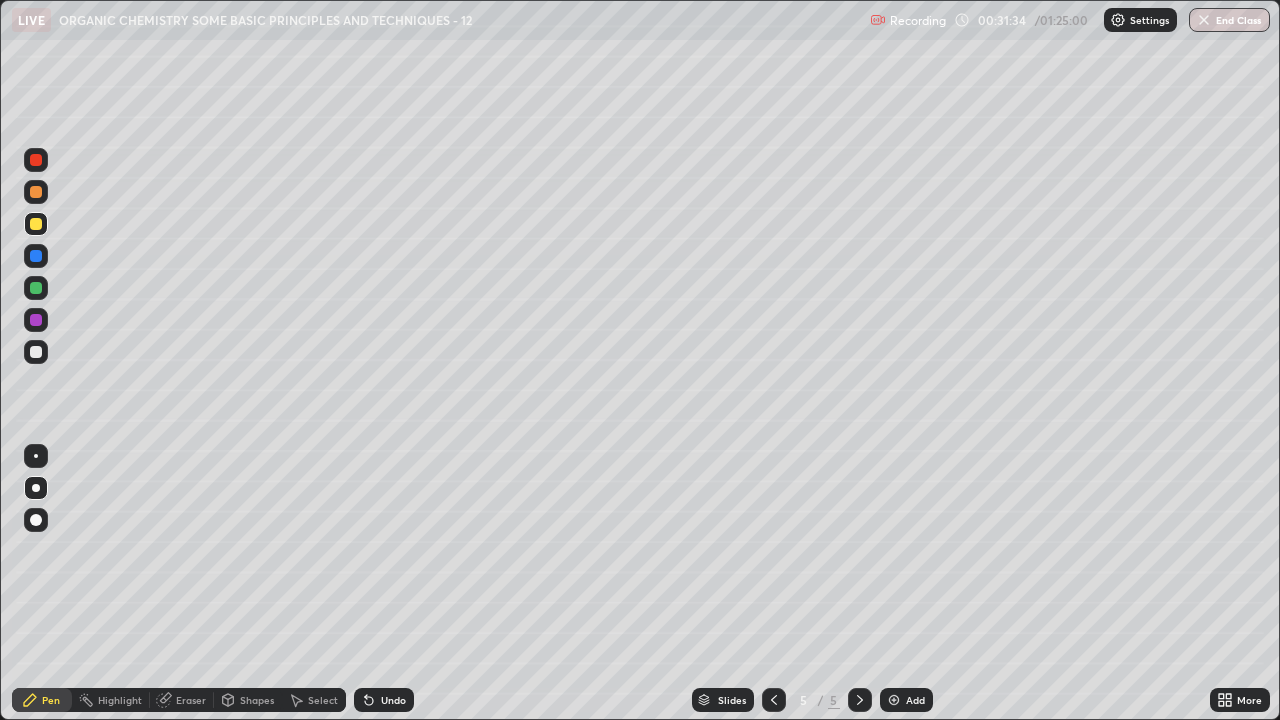 click on "Undo" at bounding box center (393, 700) 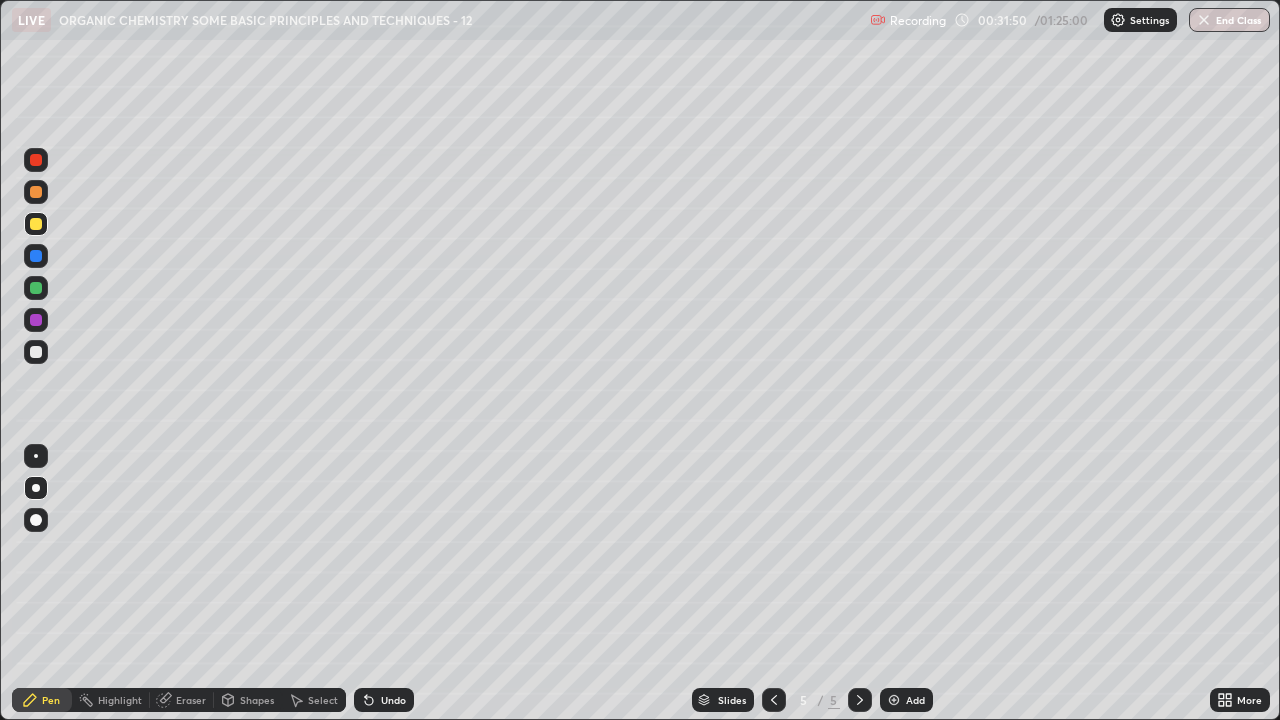 click at bounding box center (36, 352) 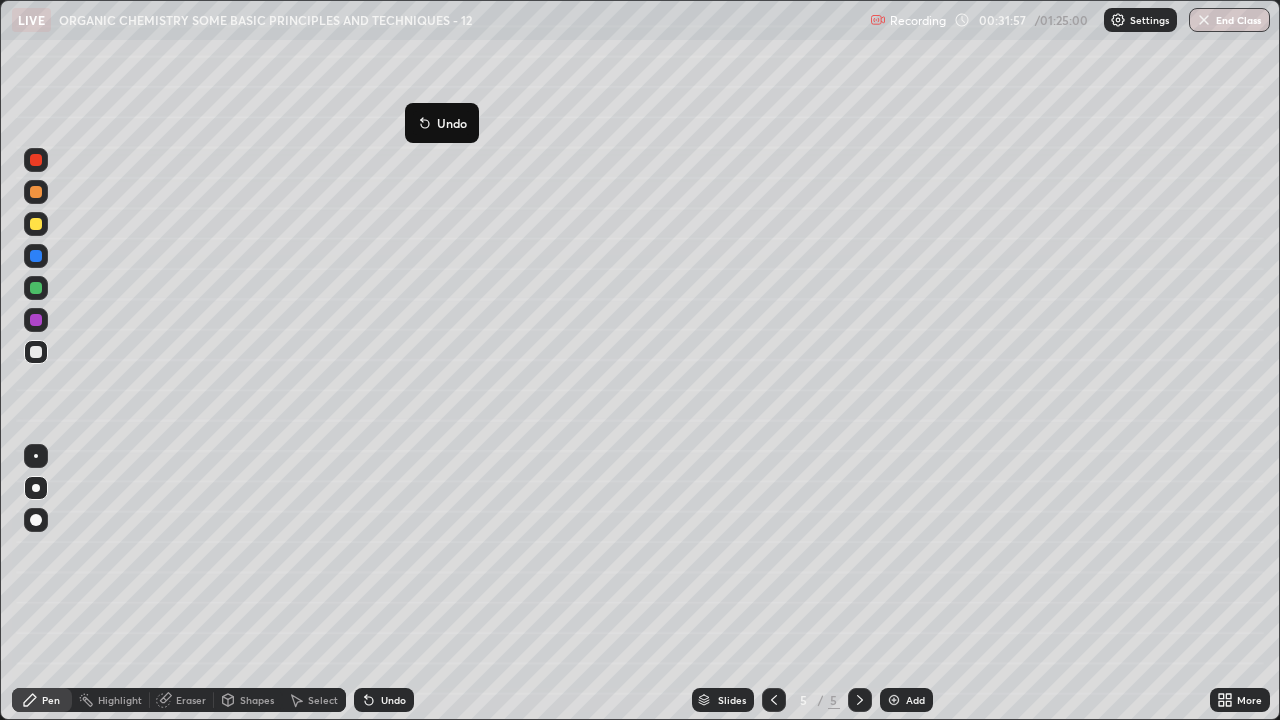 click on "Undo" at bounding box center [442, 123] 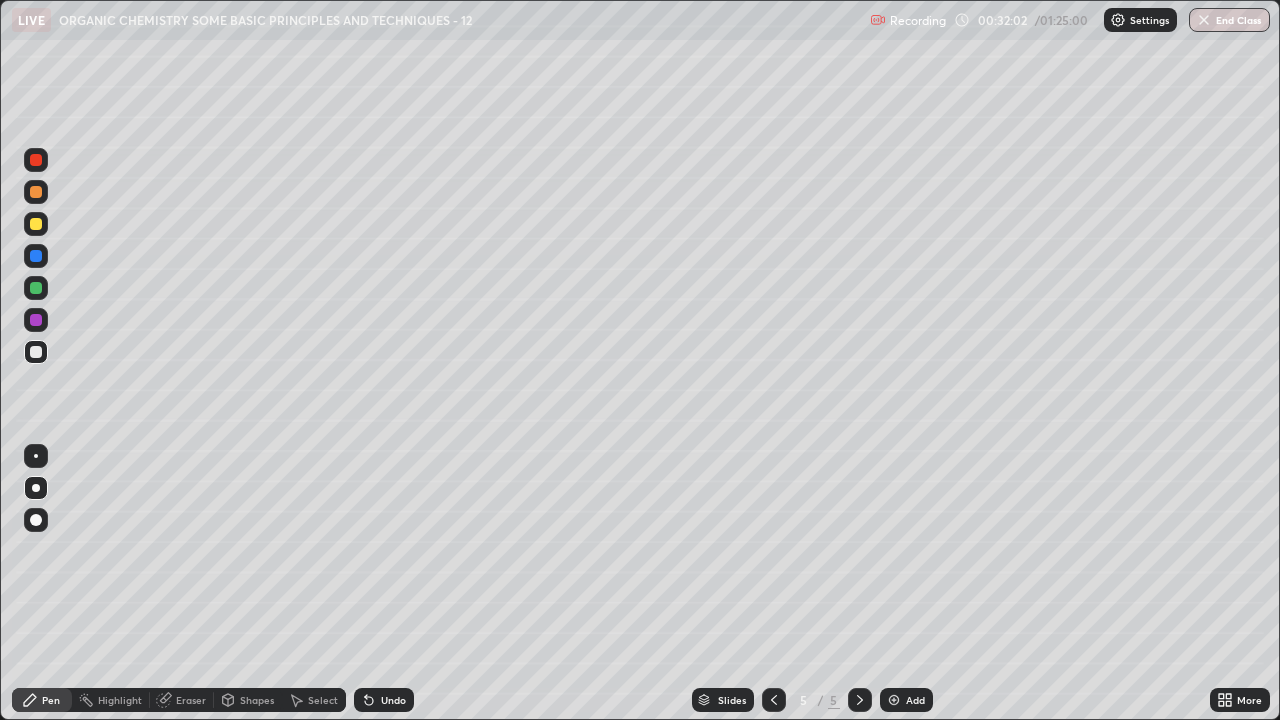 click at bounding box center (36, 224) 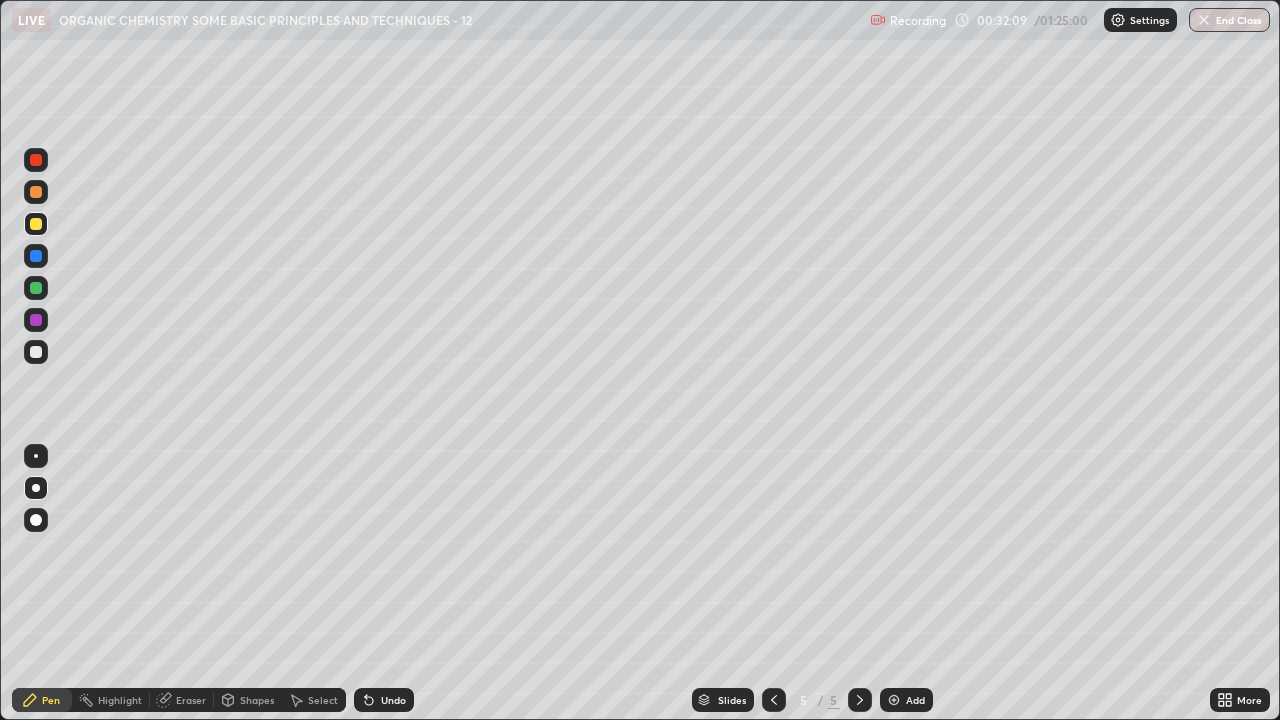 click on "Undo" at bounding box center (393, 700) 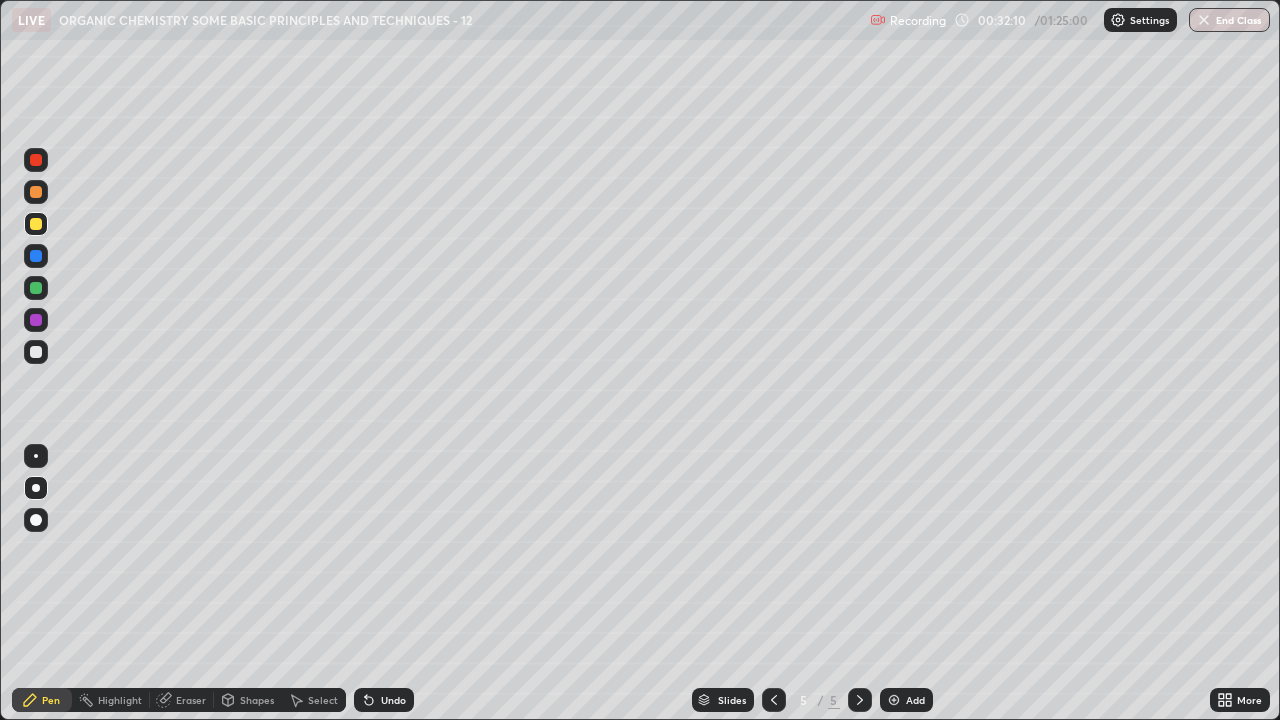click on "Undo" at bounding box center (393, 700) 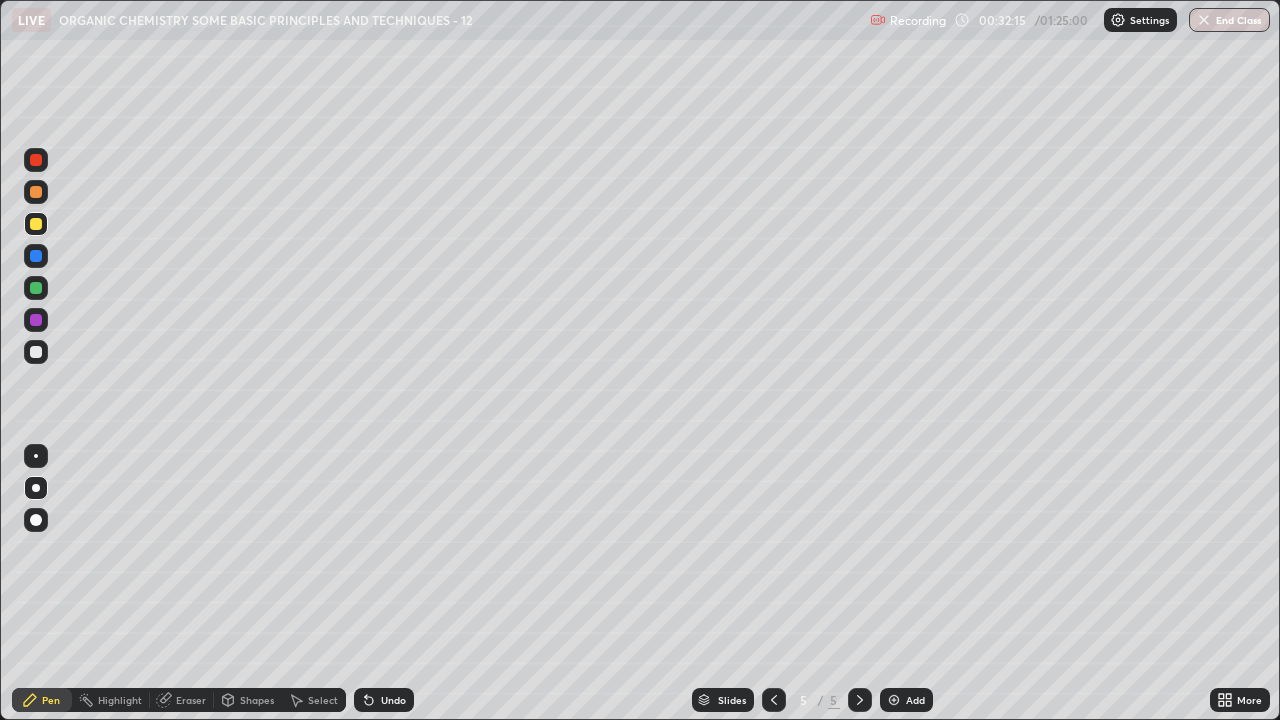 click at bounding box center (36, 352) 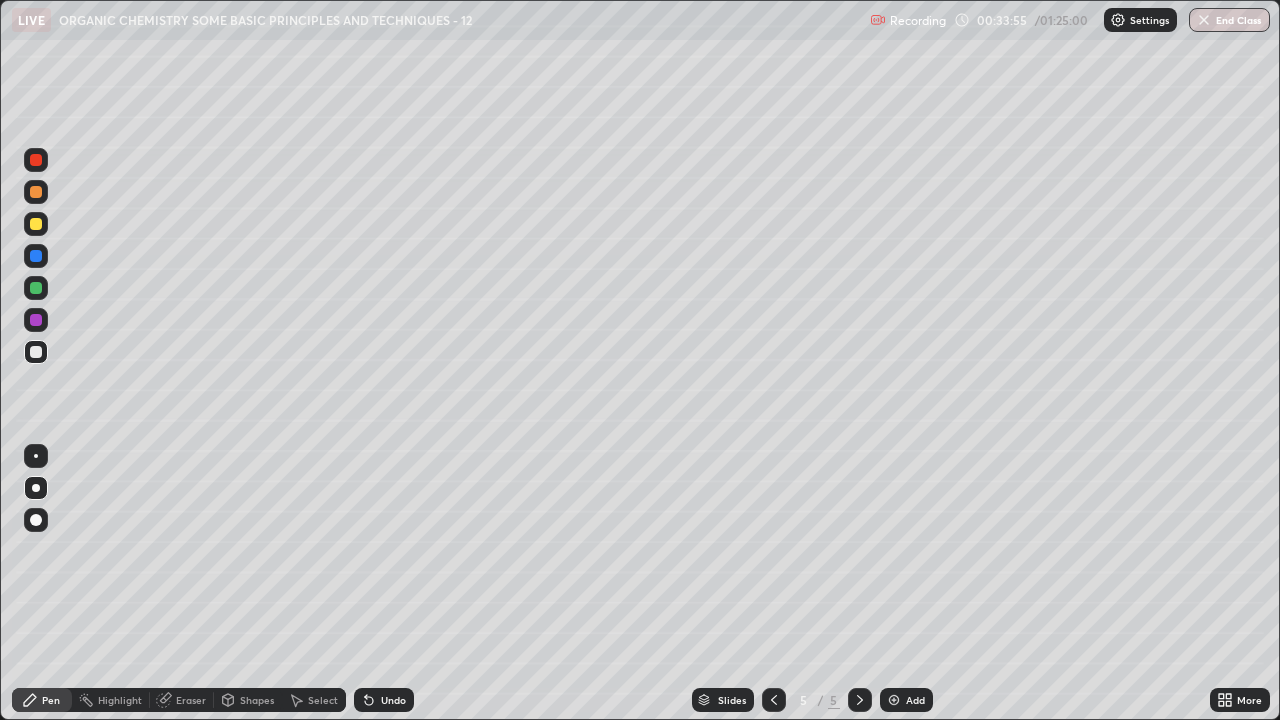 click at bounding box center (36, 288) 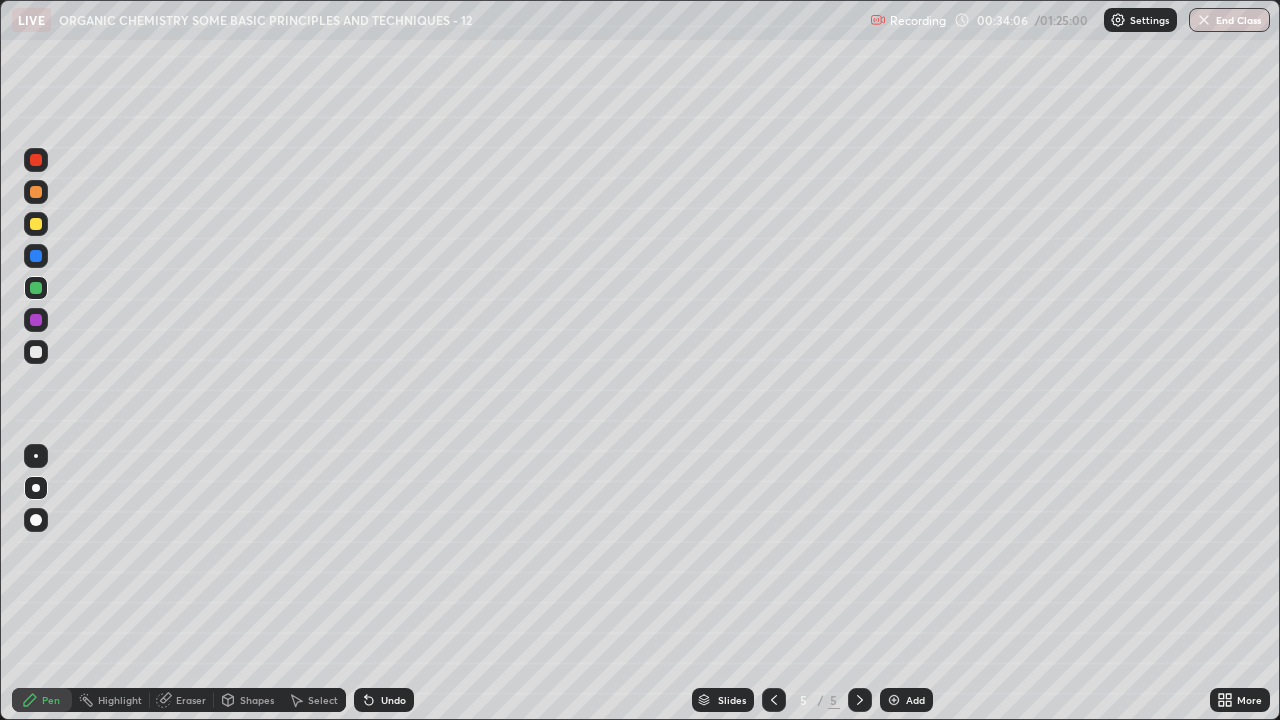 click on "Select" at bounding box center (323, 700) 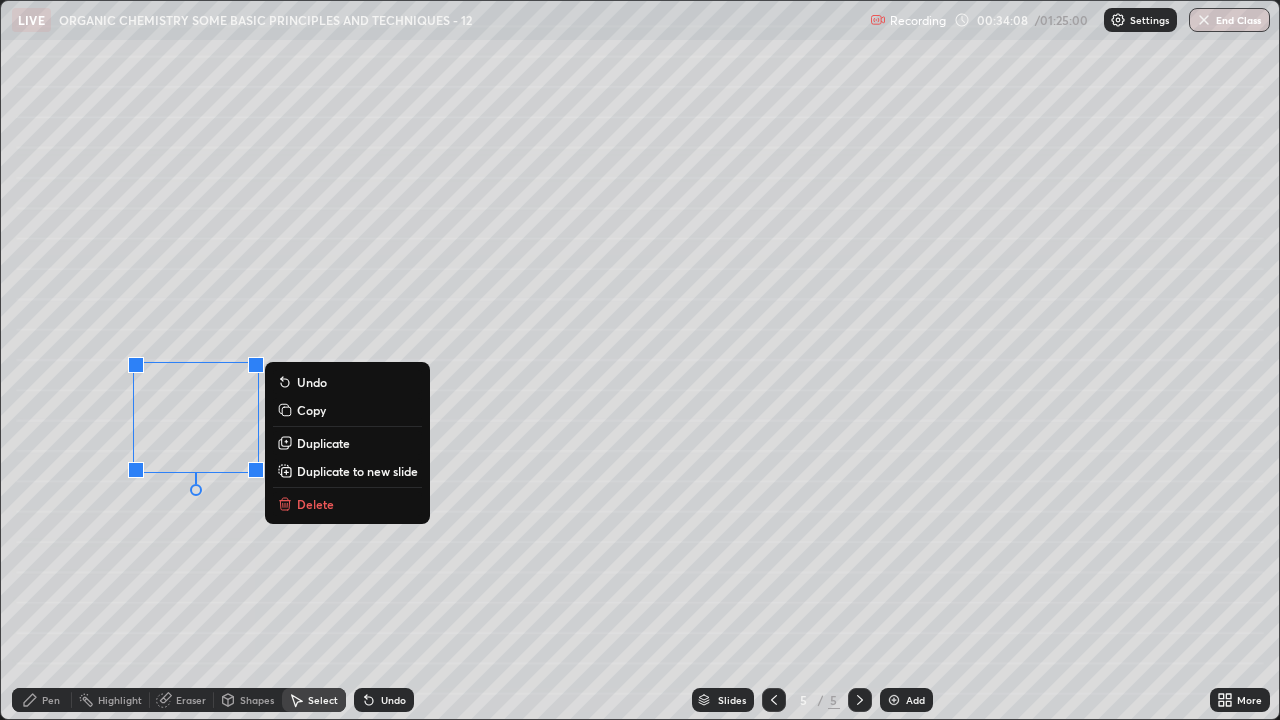 click on "Duplicate" at bounding box center [323, 443] 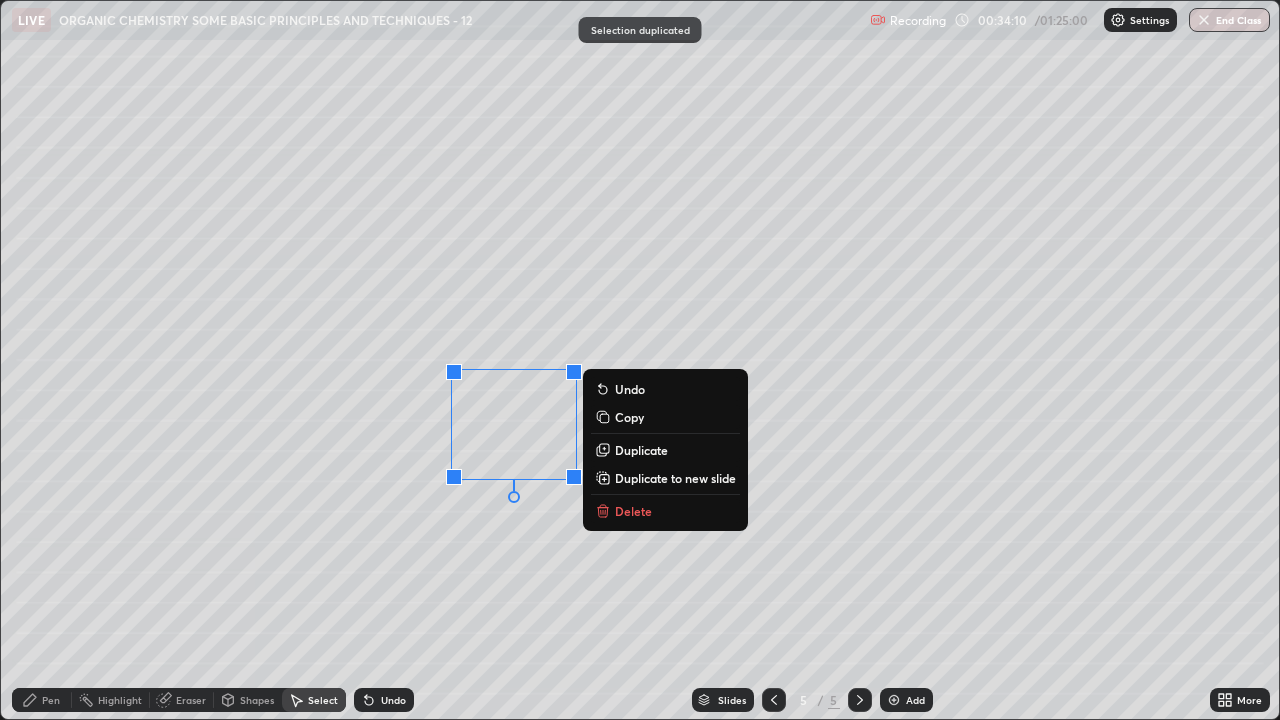 click on "Eraser" at bounding box center [182, 700] 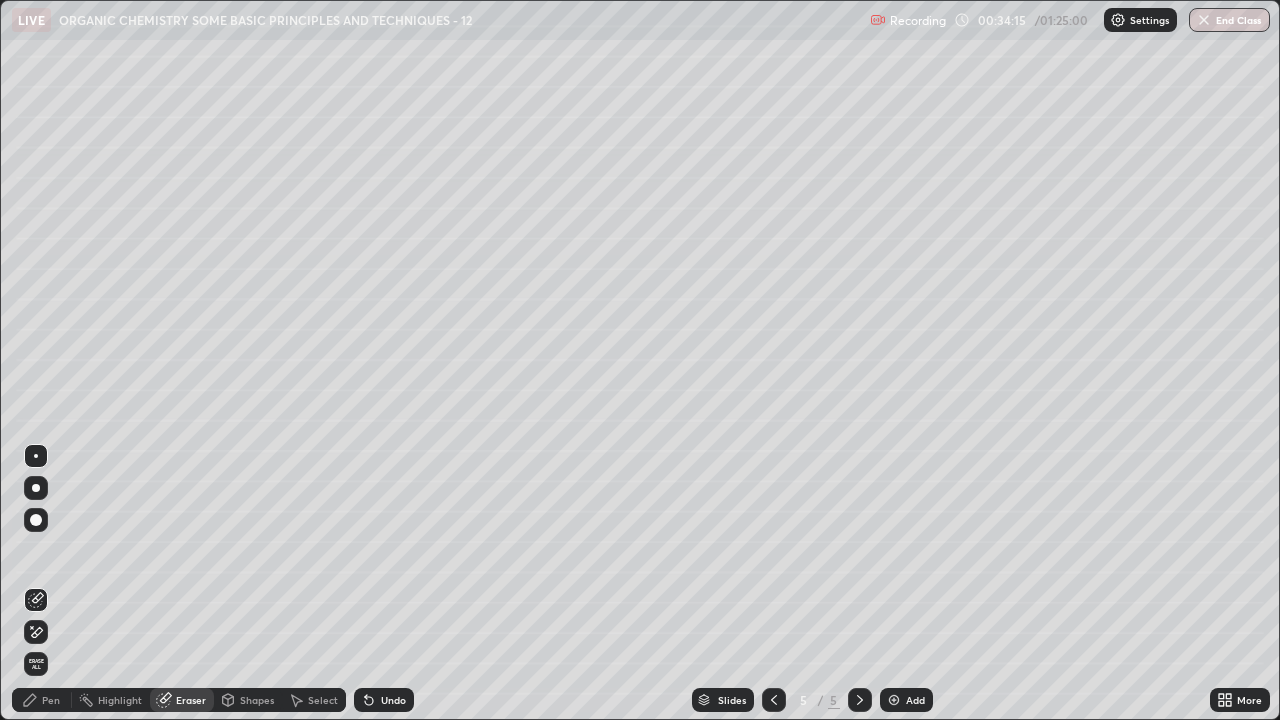 click on "Pen" at bounding box center (42, 700) 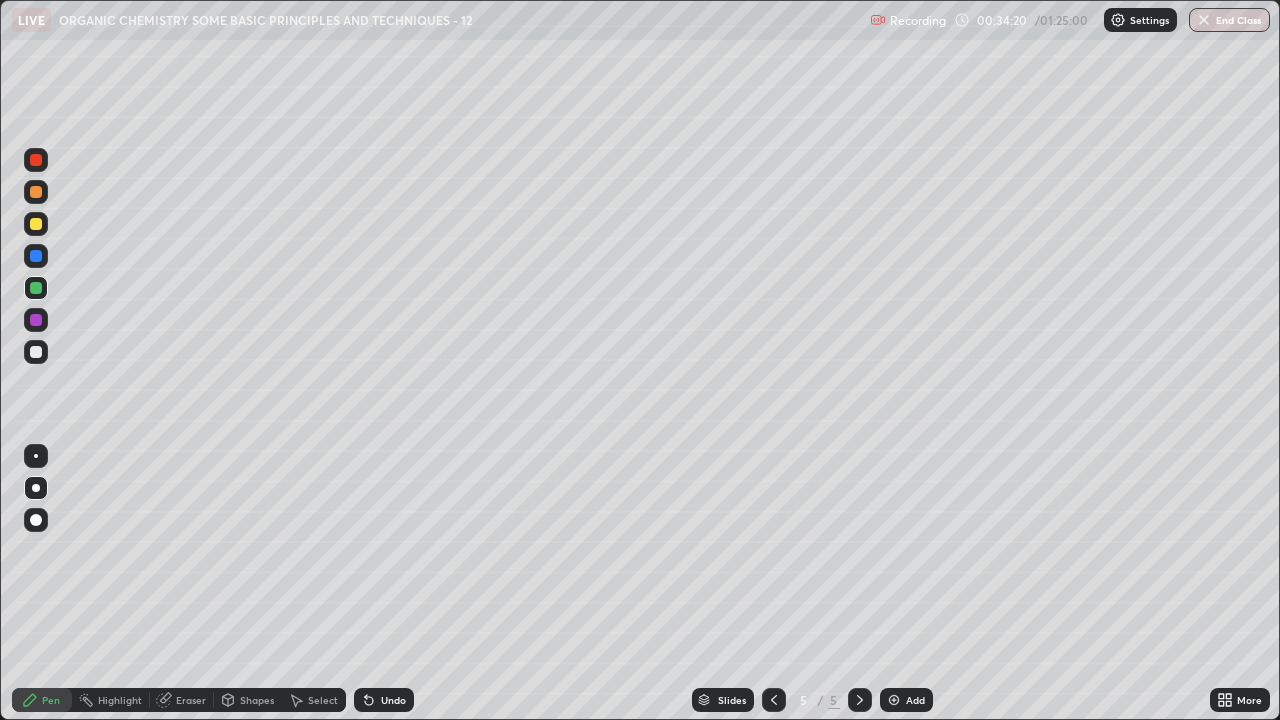 click at bounding box center [36, 352] 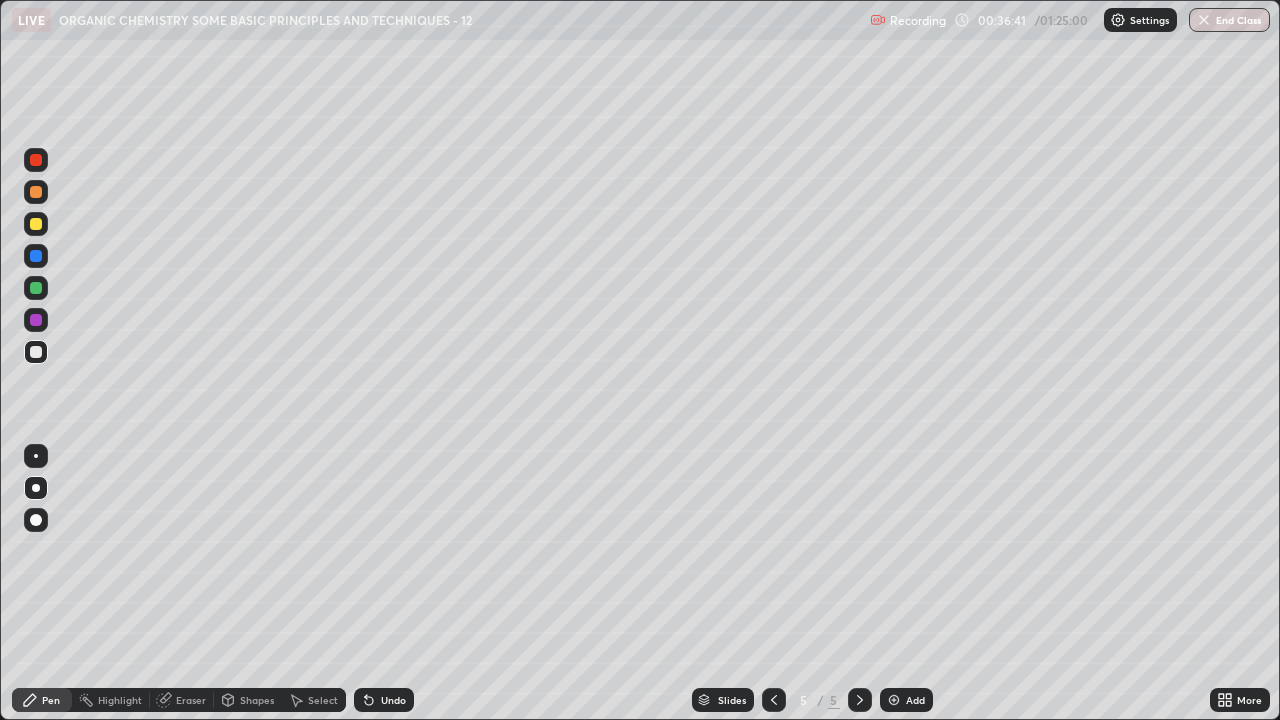 click on "Undo" at bounding box center [393, 700] 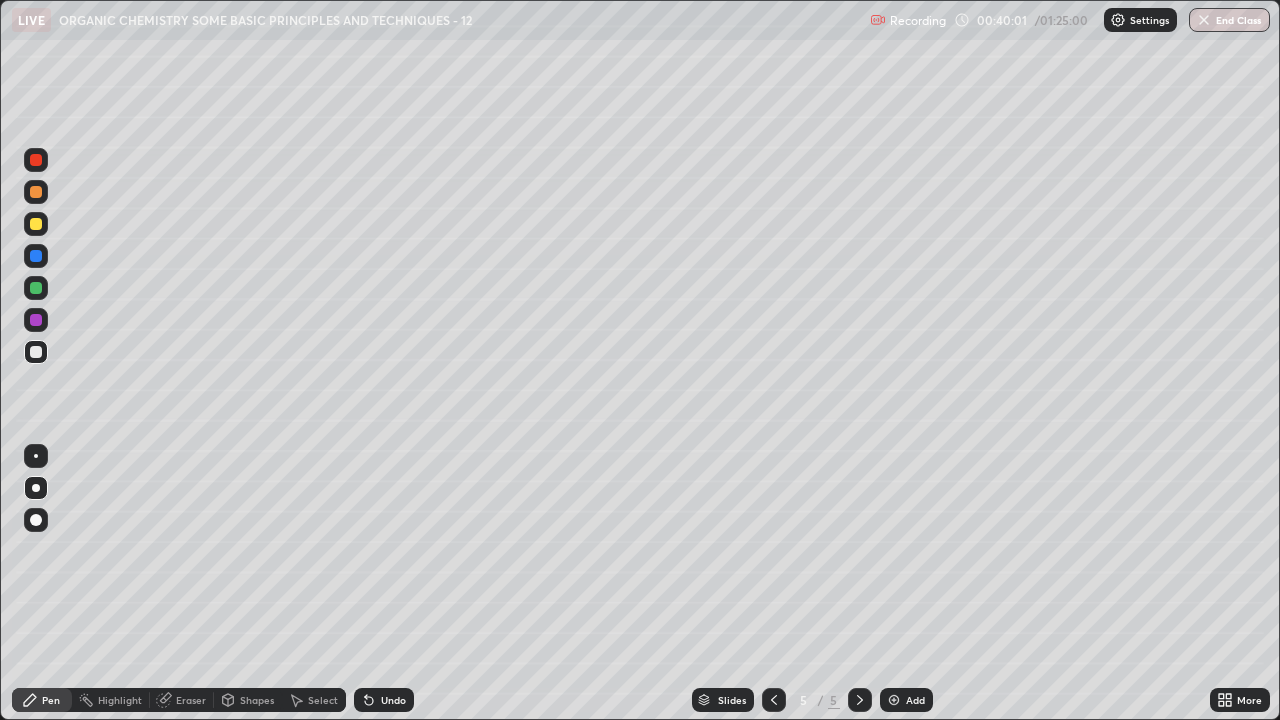 click on "Add" at bounding box center [915, 700] 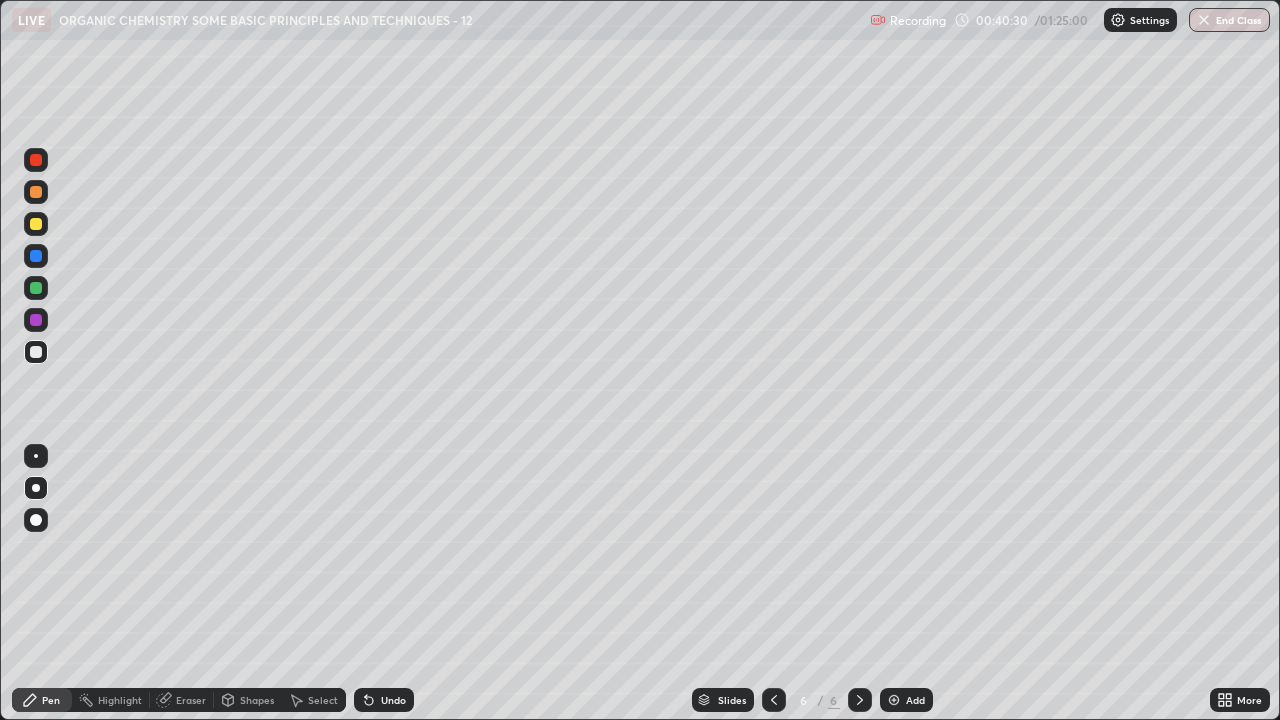 click on "Undo" at bounding box center [393, 700] 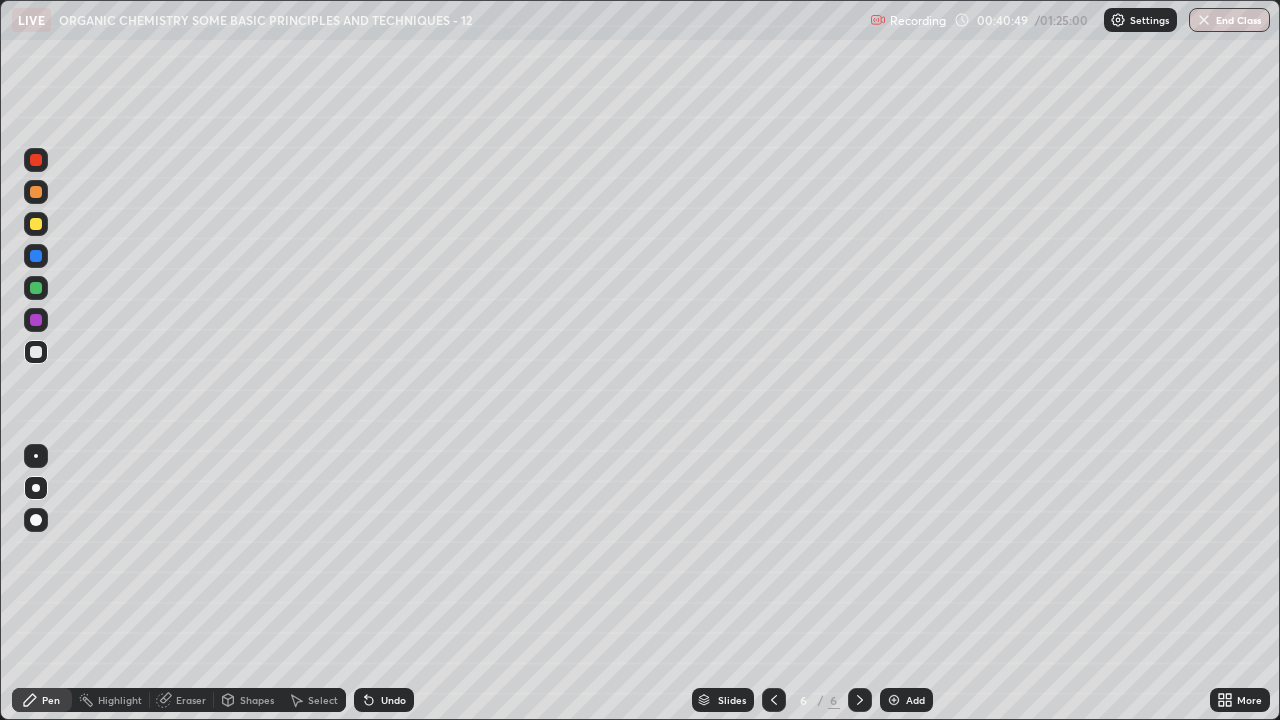 click at bounding box center [36, 224] 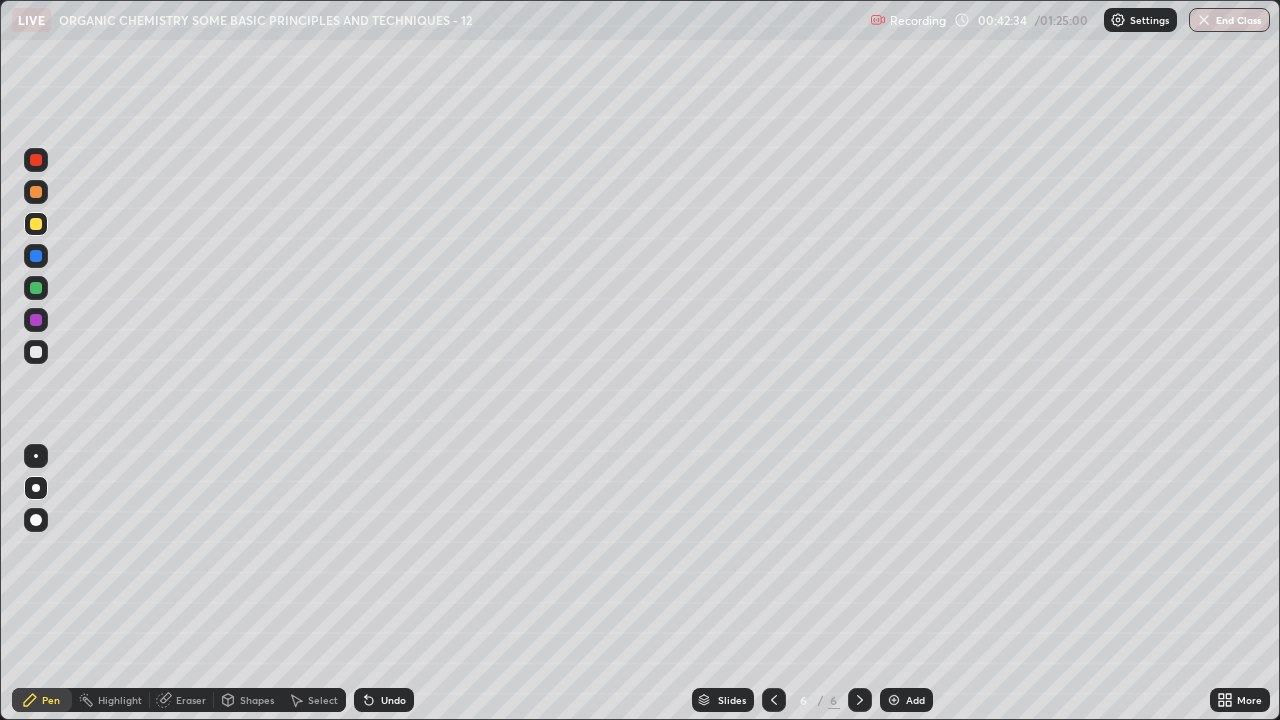 click on "Highlight" at bounding box center (120, 700) 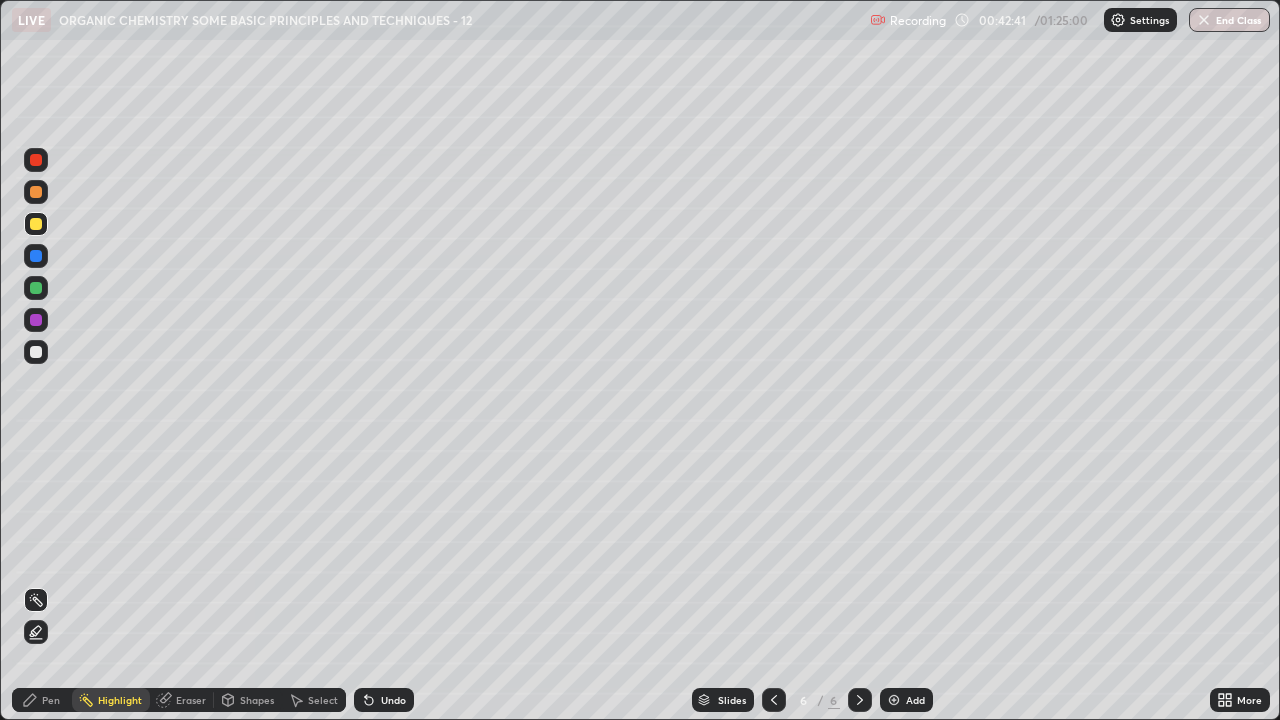 click on "Pen" at bounding box center (42, 700) 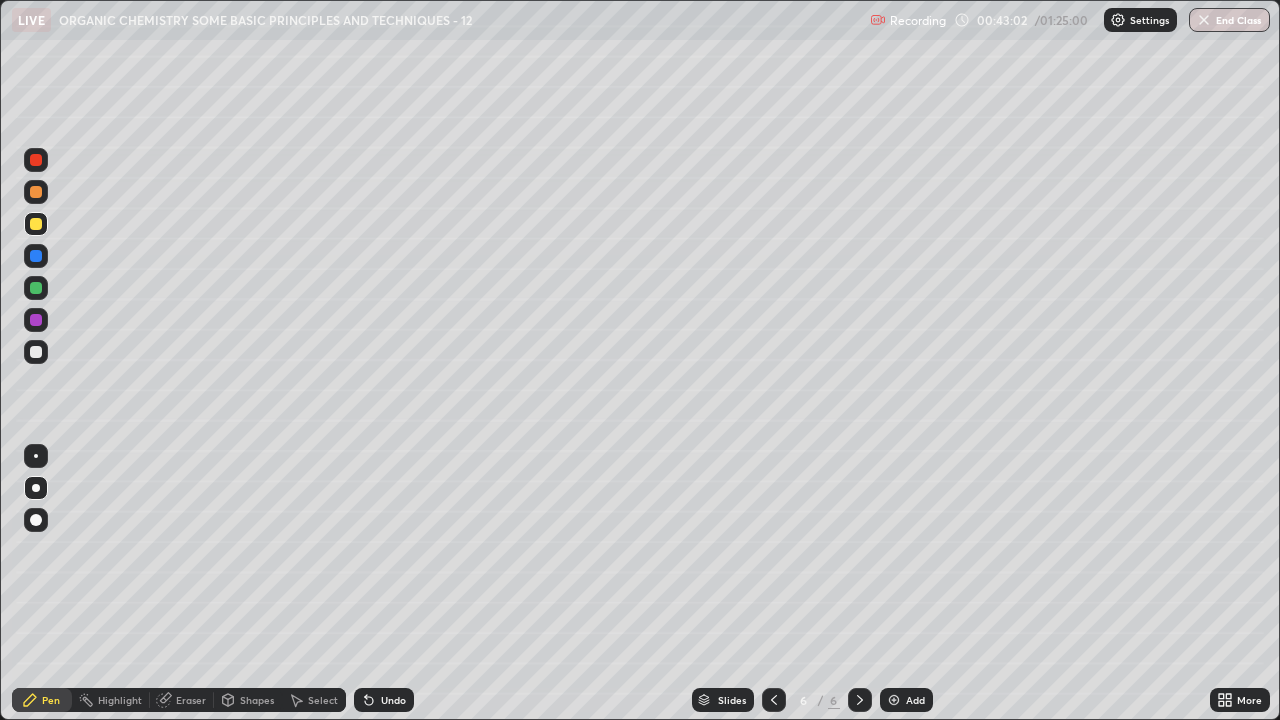 click on "Eraser" at bounding box center [191, 700] 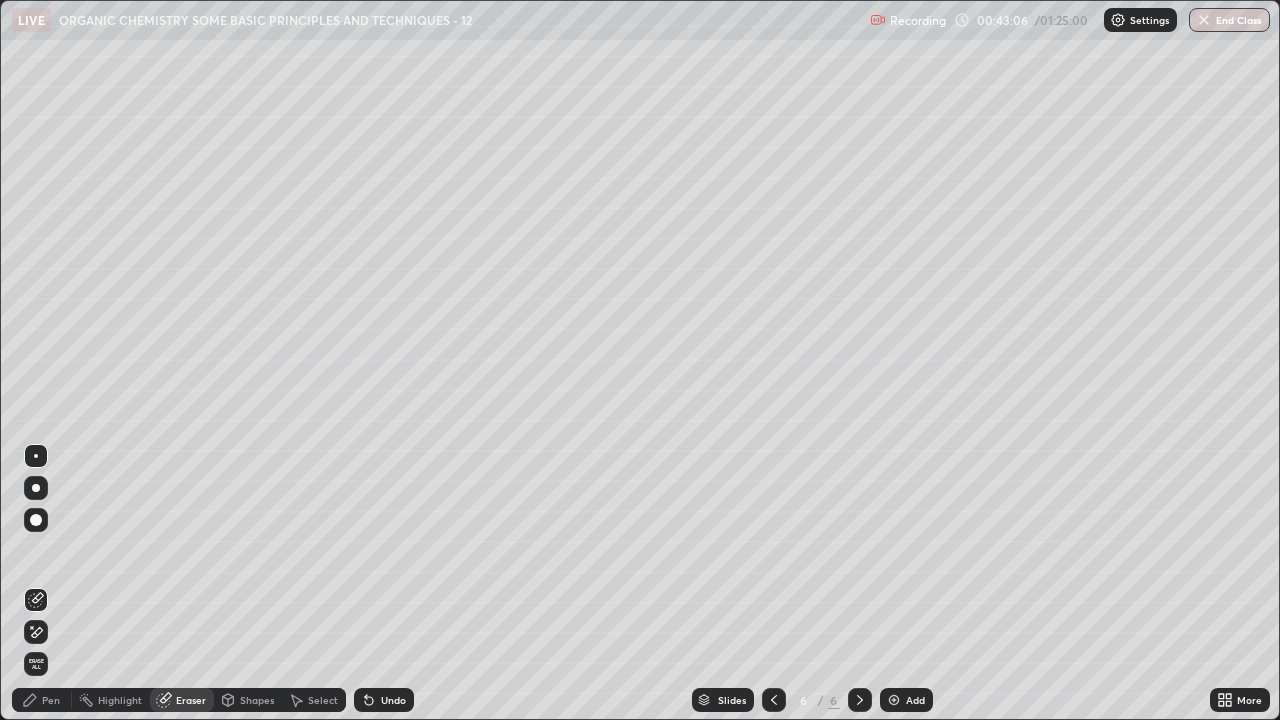 click on "Undo" at bounding box center [384, 700] 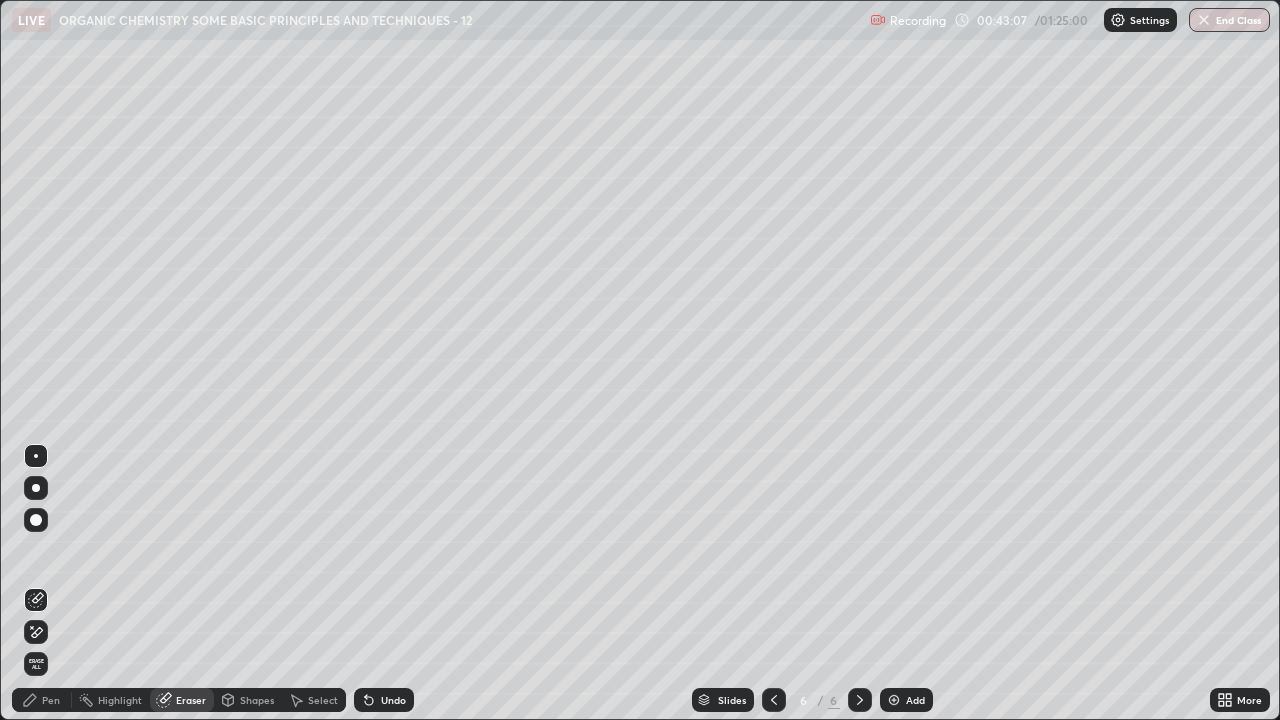 click 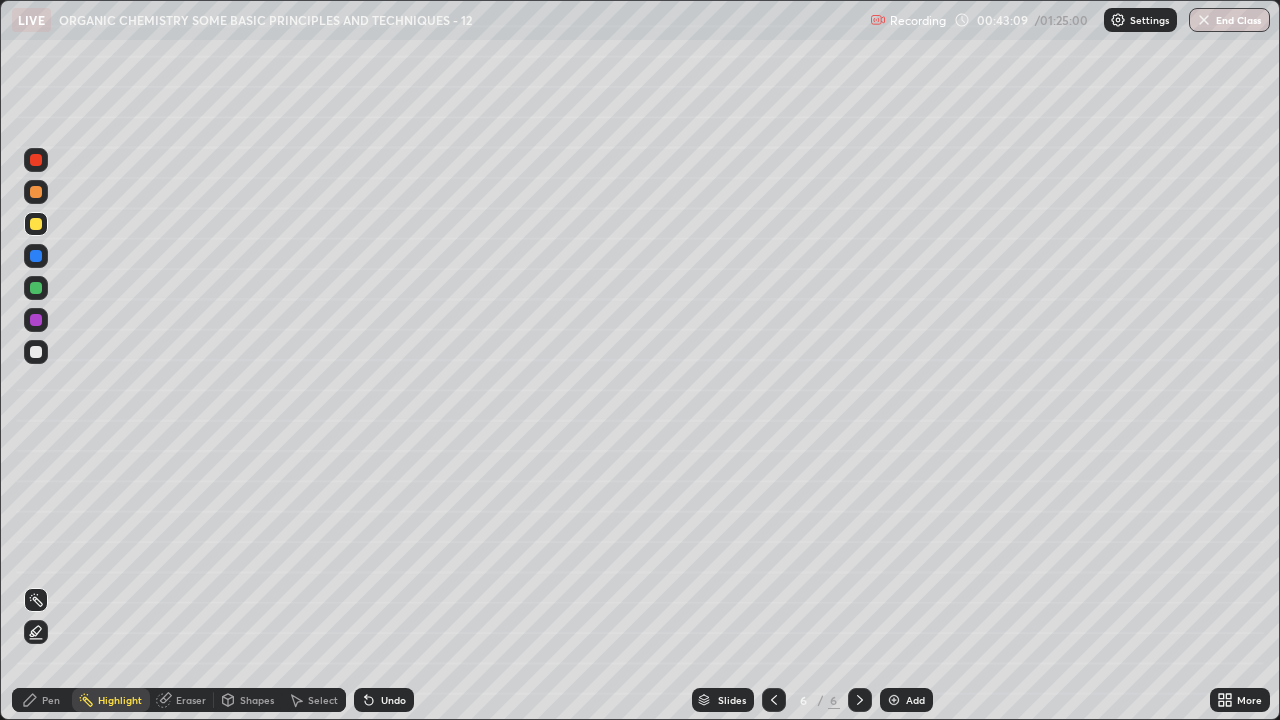 click on "Pen" at bounding box center [42, 700] 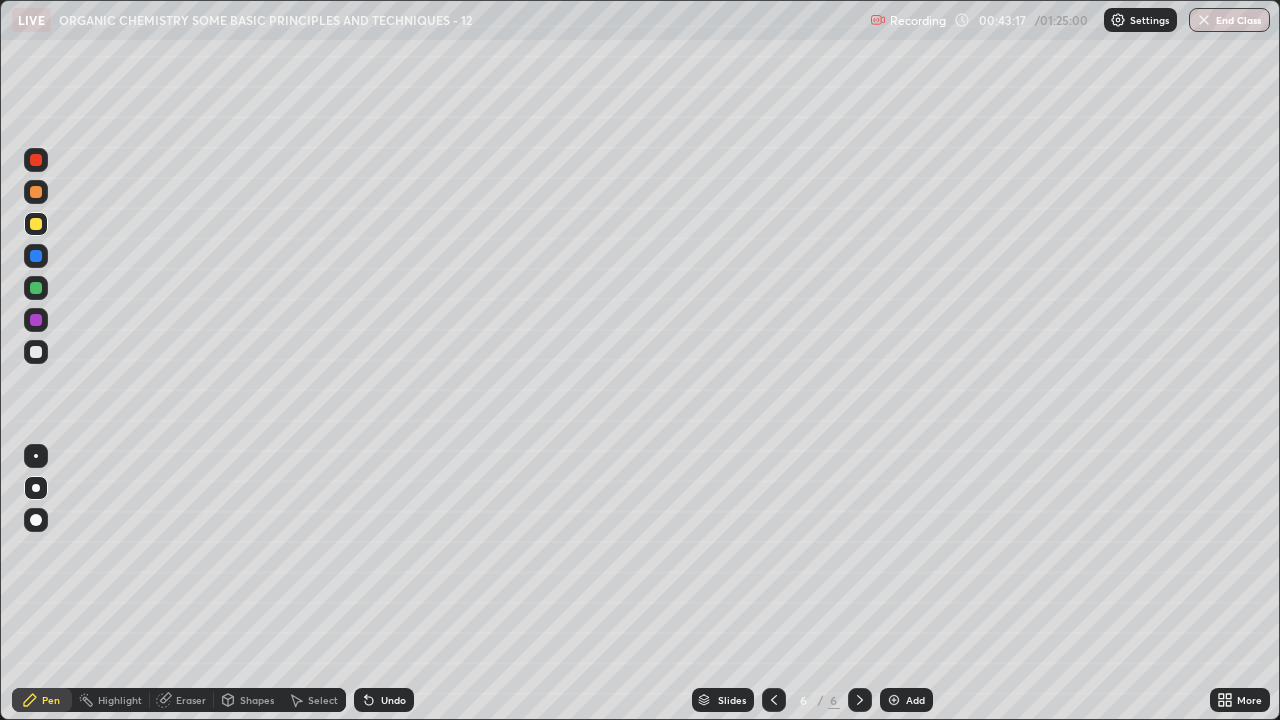click on "Highlight" at bounding box center [120, 700] 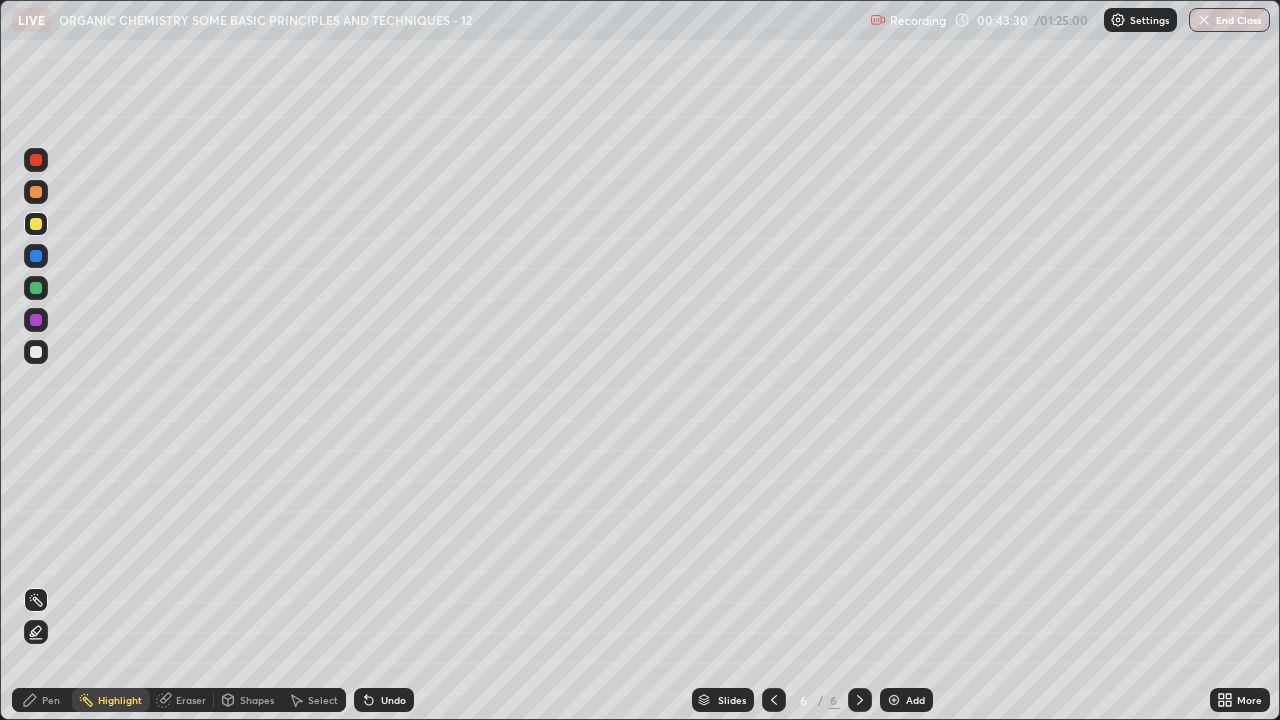 click on "Pen" at bounding box center (42, 700) 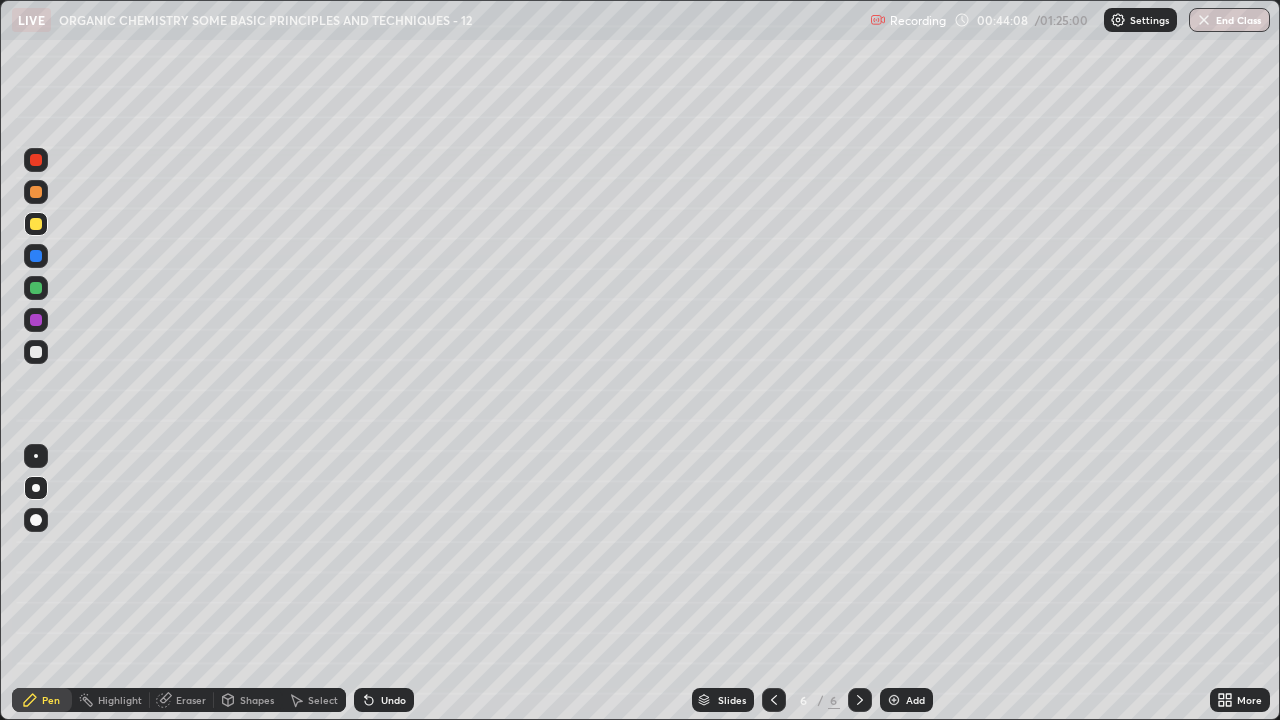 click at bounding box center [36, 352] 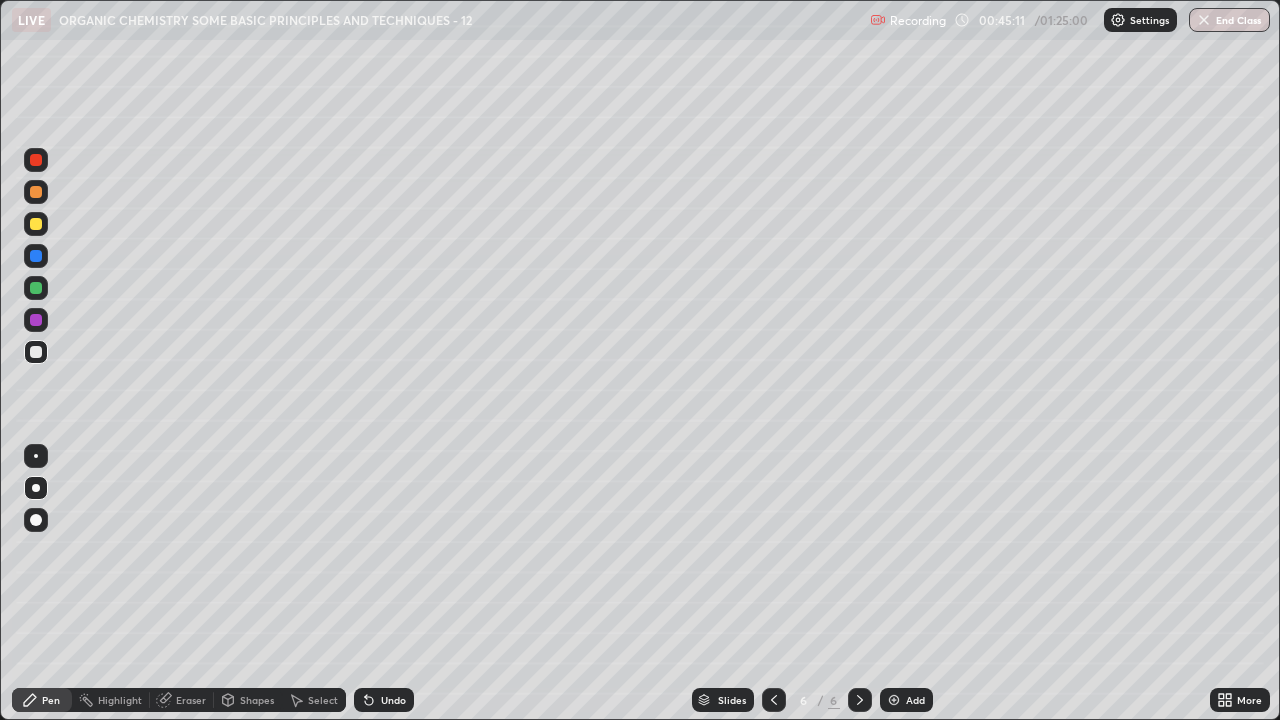 click at bounding box center (36, 224) 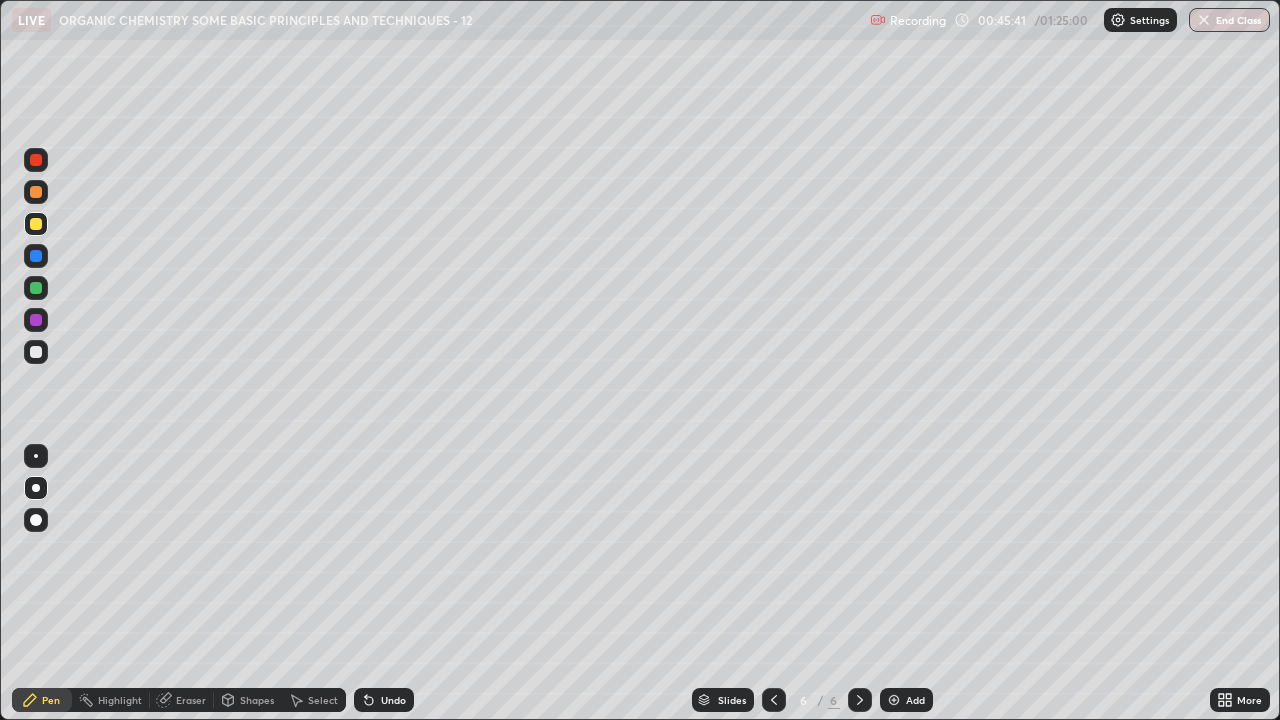 click at bounding box center [36, 352] 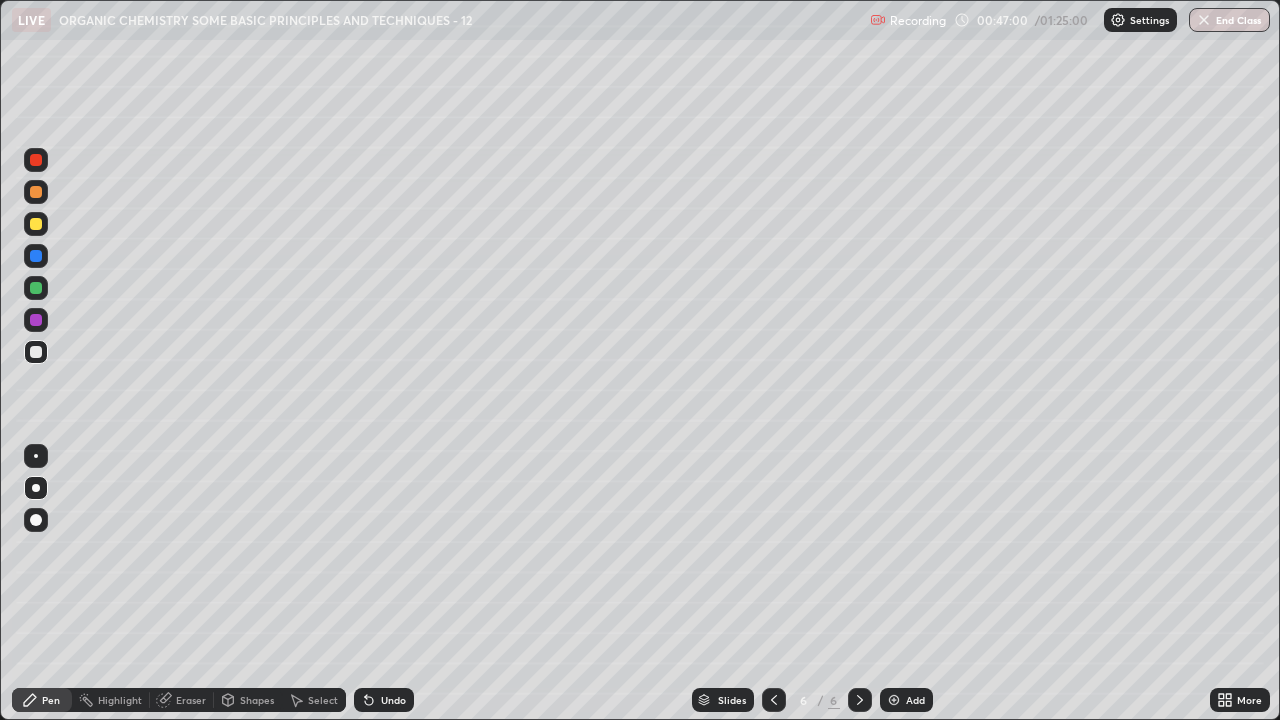 click on "Select" at bounding box center [323, 700] 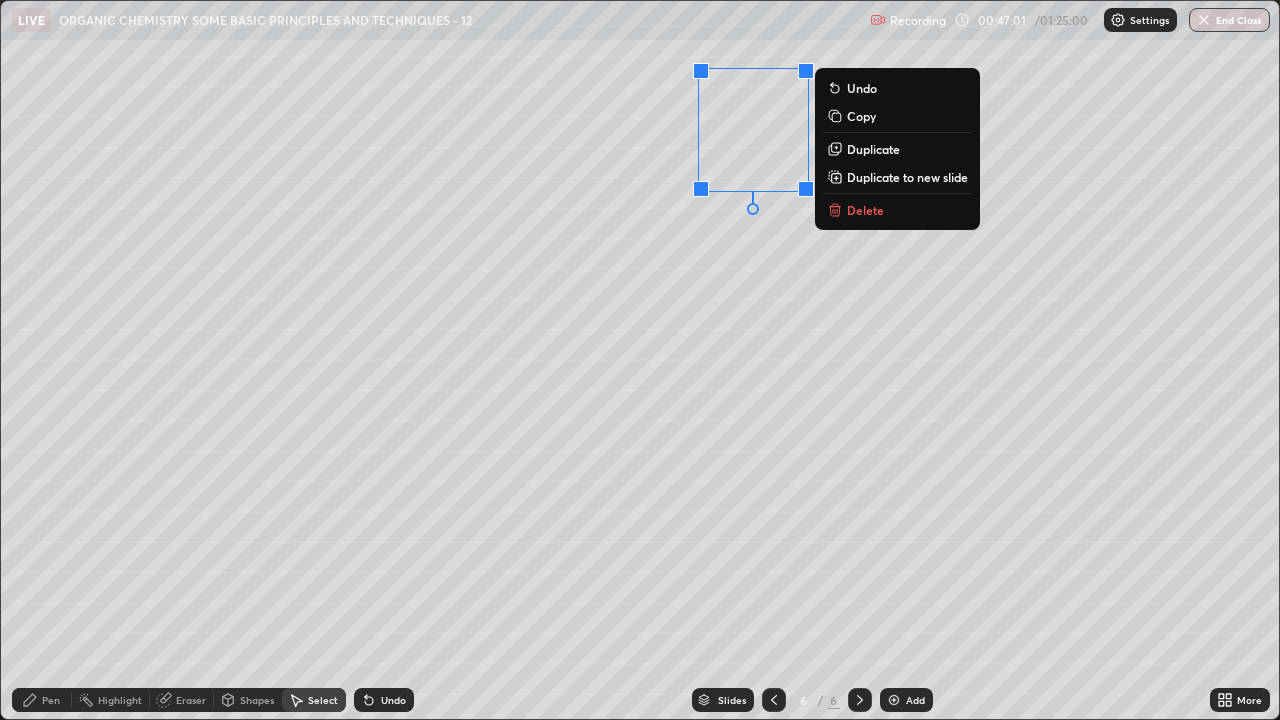 click on "Duplicate" at bounding box center [873, 149] 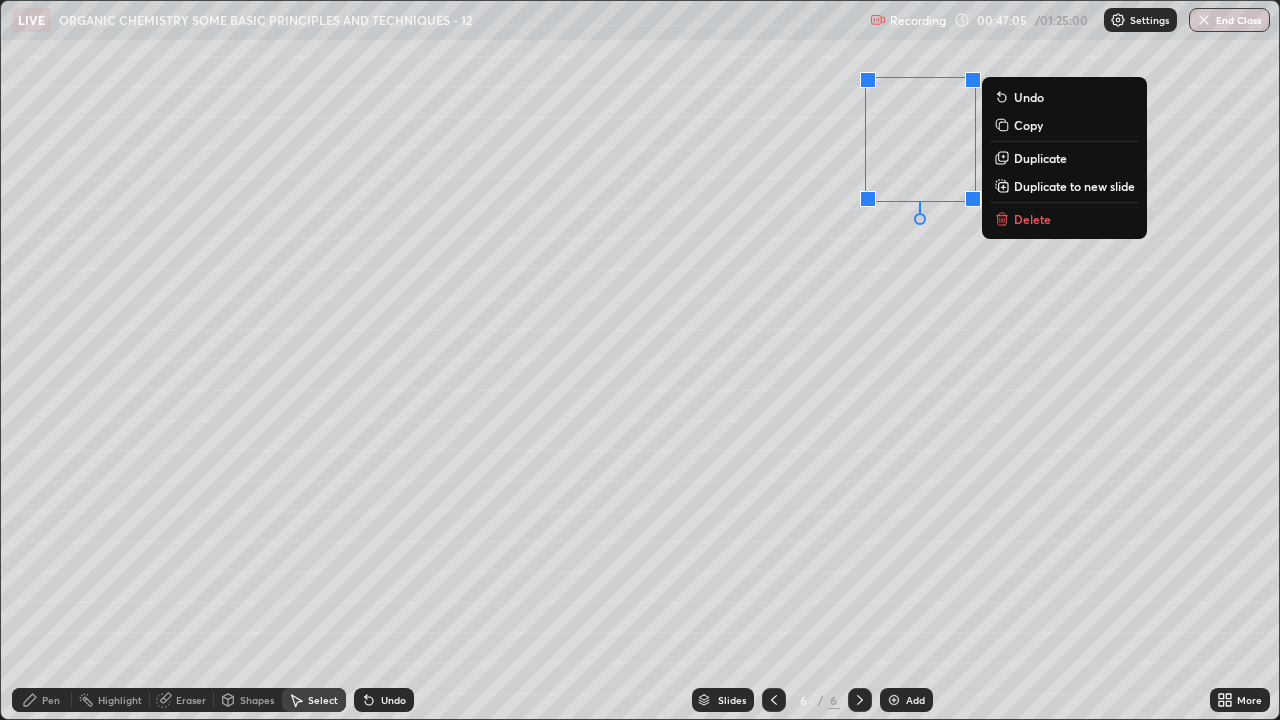 click on "Duplicate" at bounding box center (1040, 158) 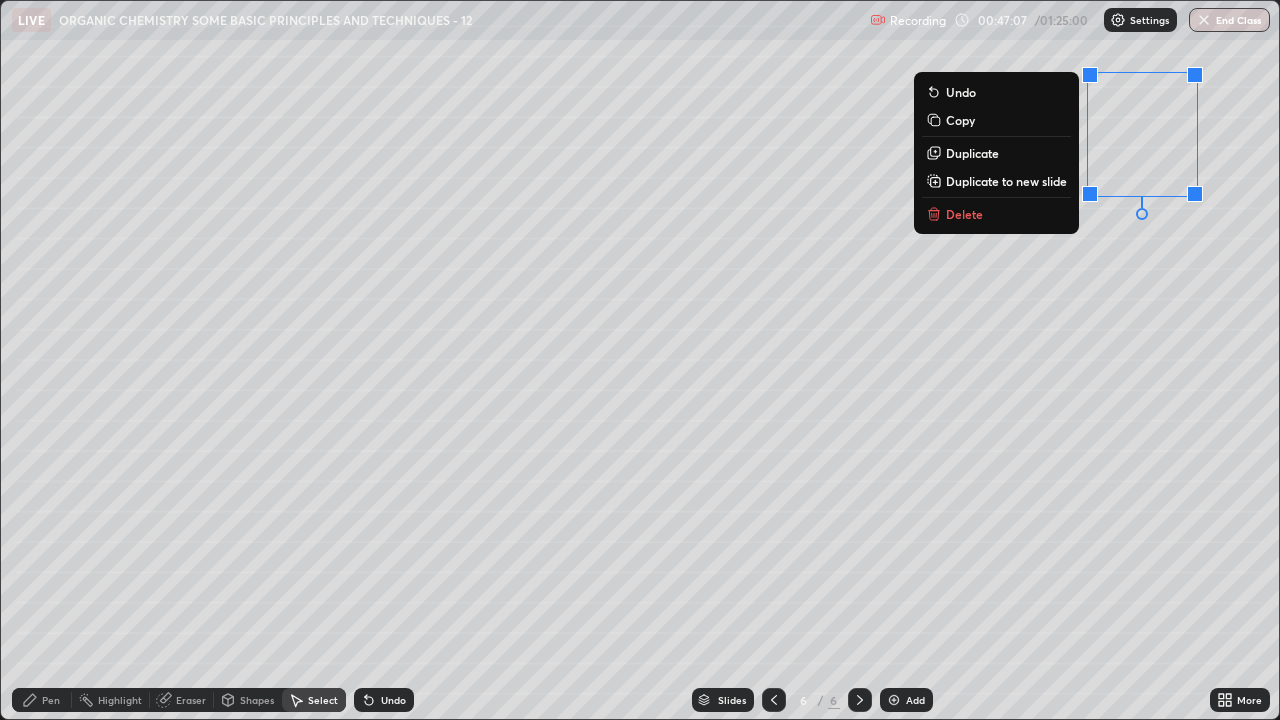 click on "Pen" at bounding box center (51, 700) 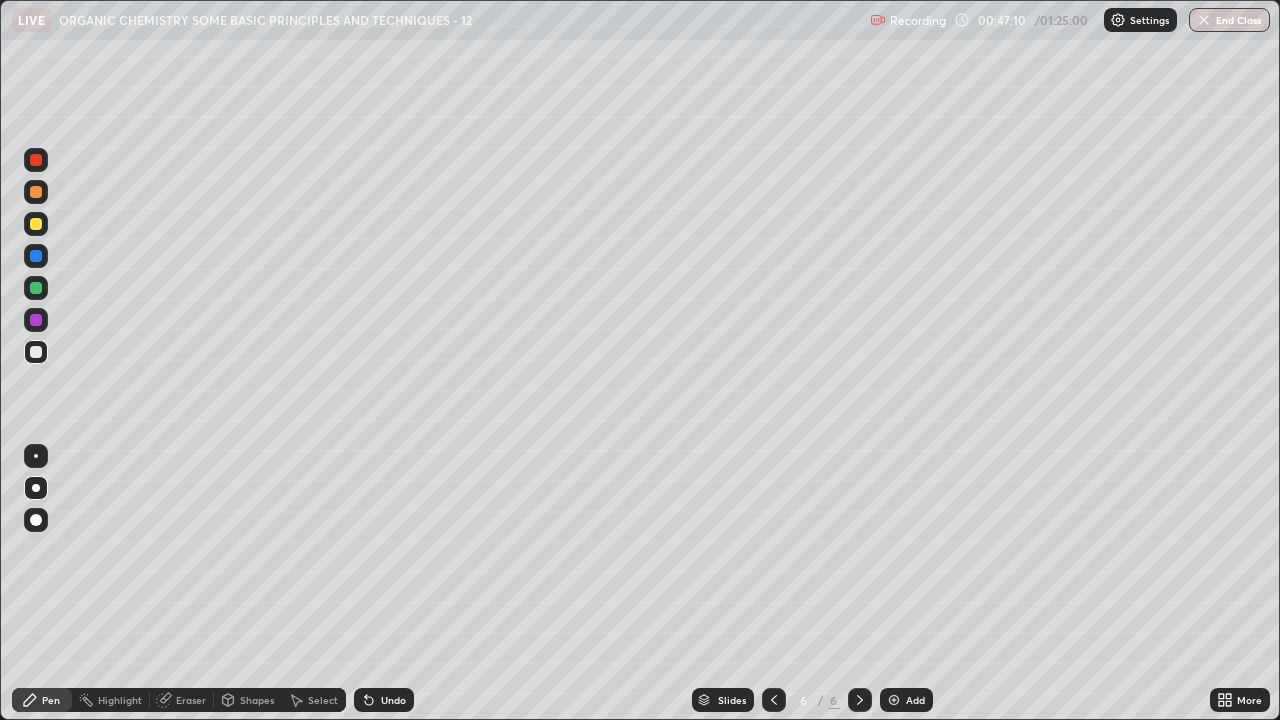 click at bounding box center [36, 224] 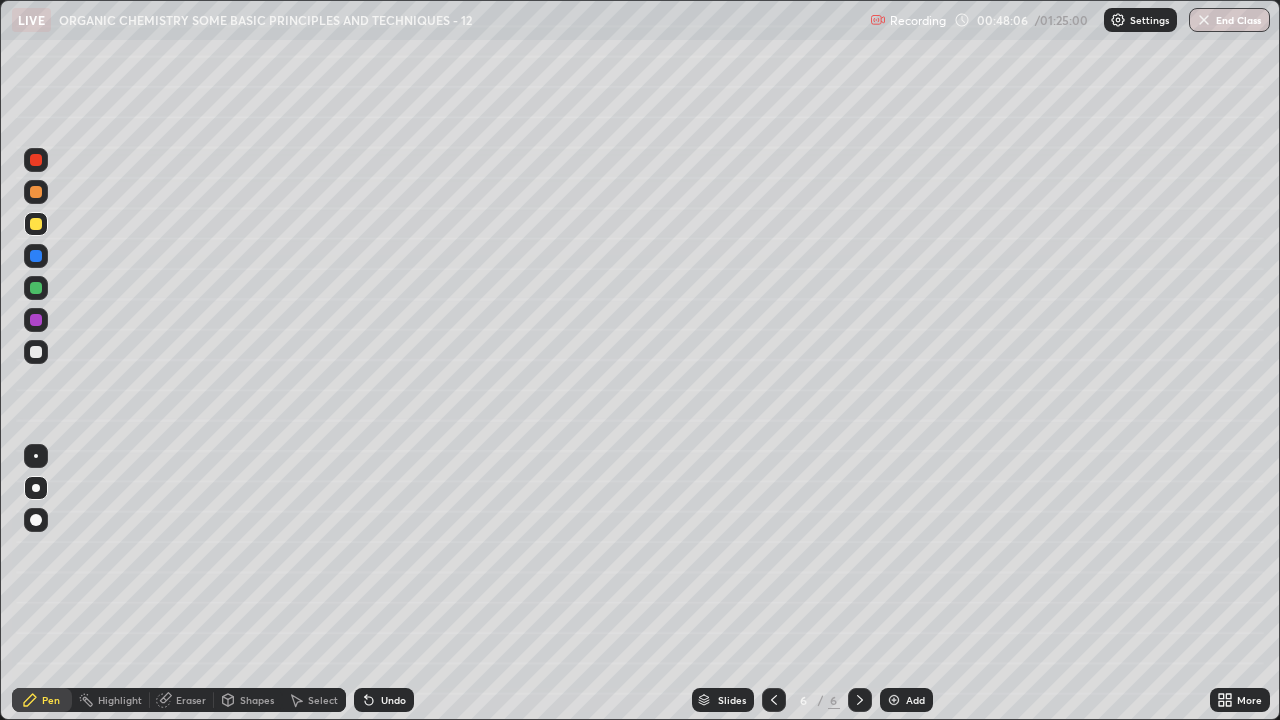 click on "Eraser" at bounding box center [191, 700] 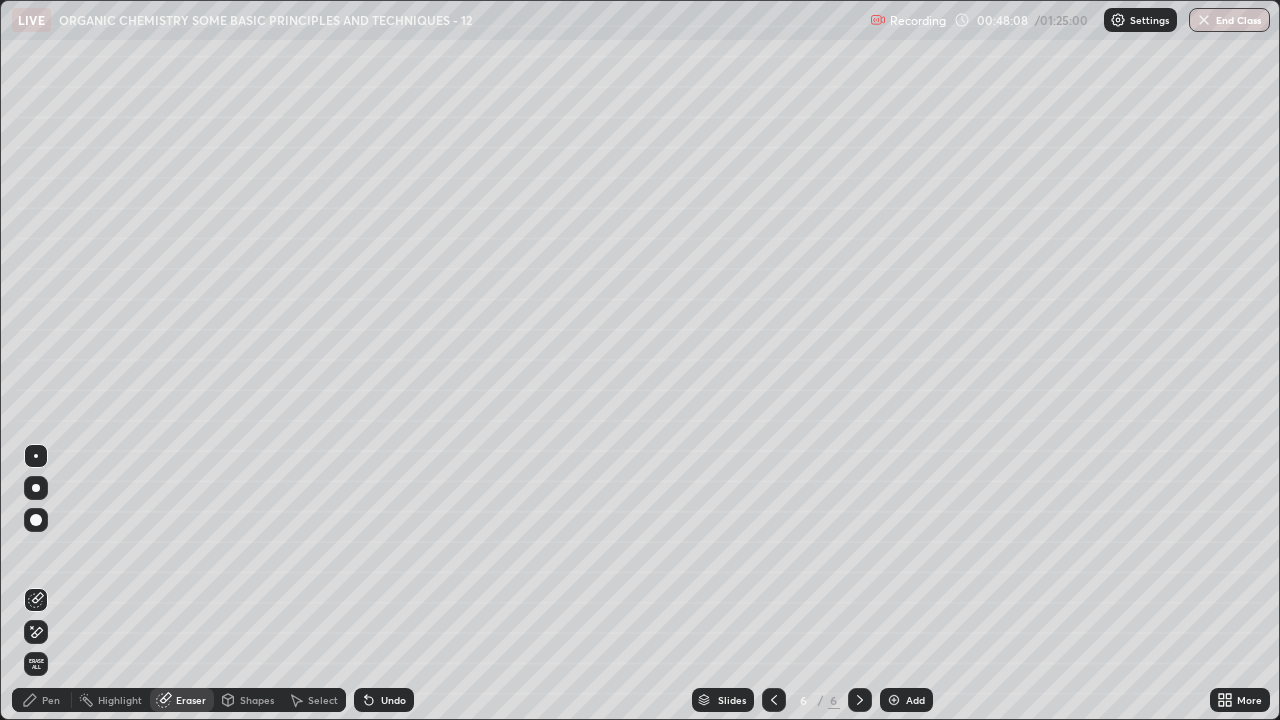 click on "Pen" at bounding box center (42, 700) 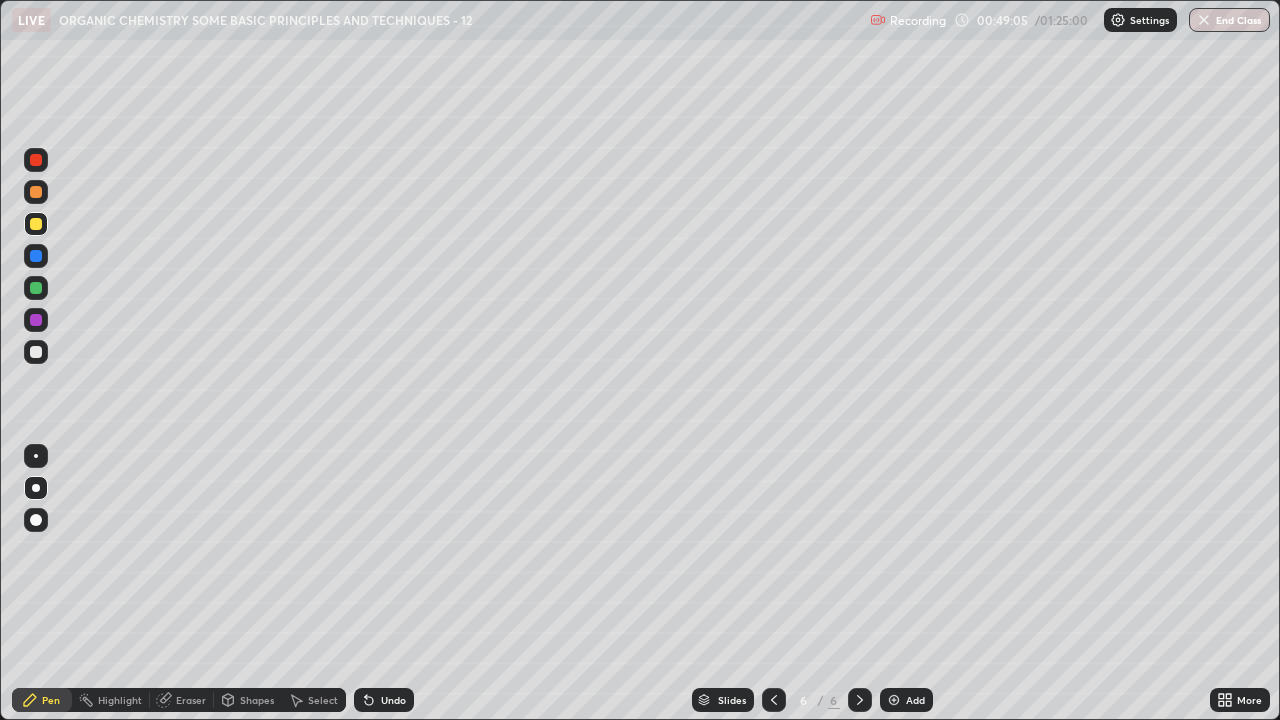 click on "Undo" at bounding box center [393, 700] 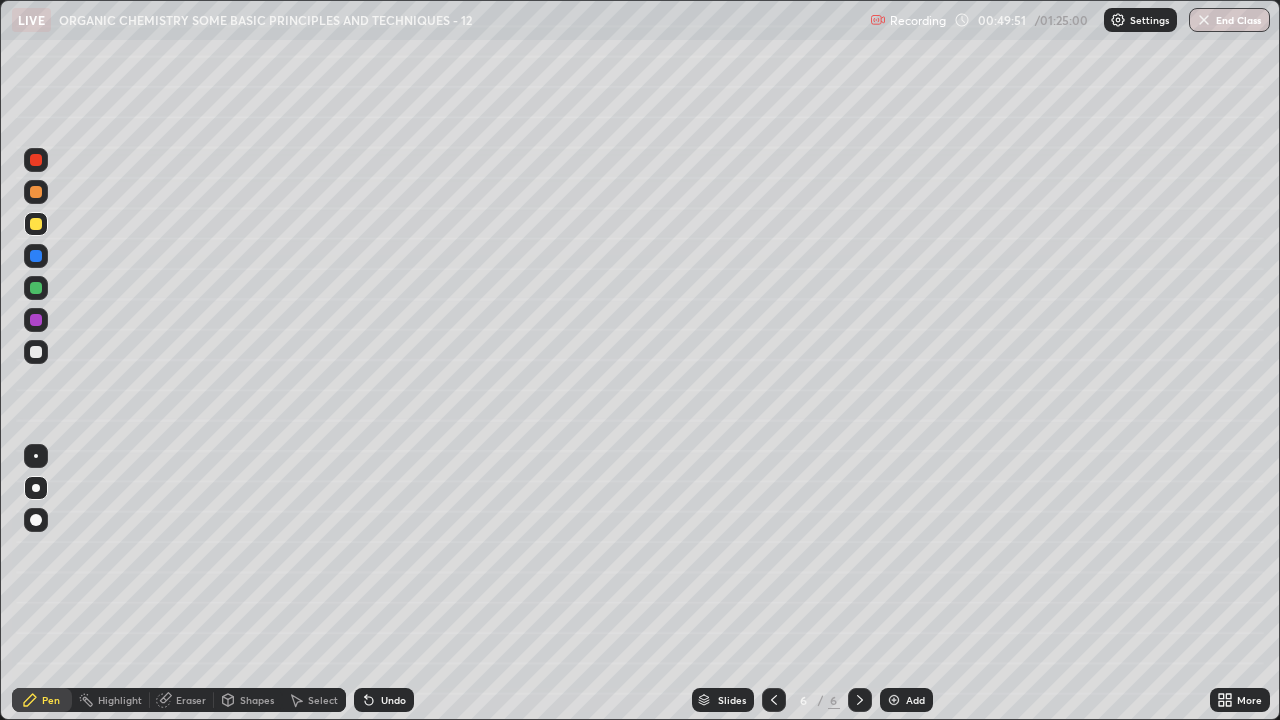 click at bounding box center [36, 352] 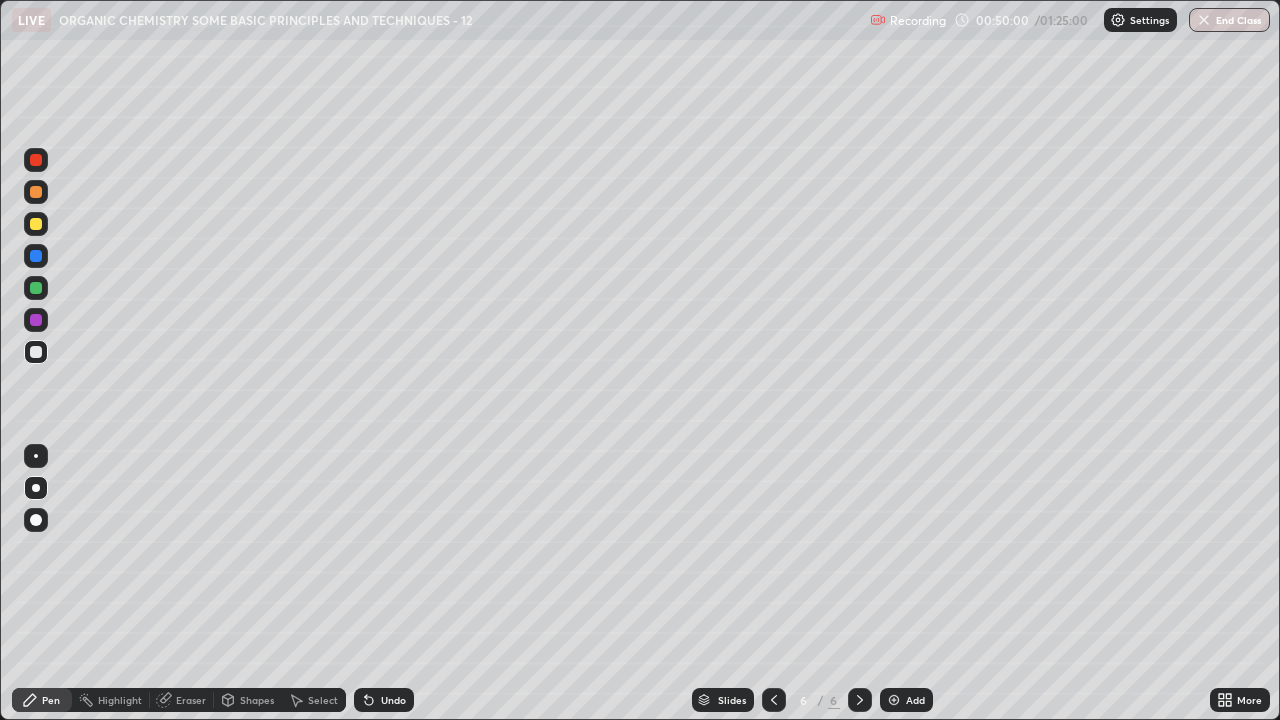 click on "Undo" at bounding box center [393, 700] 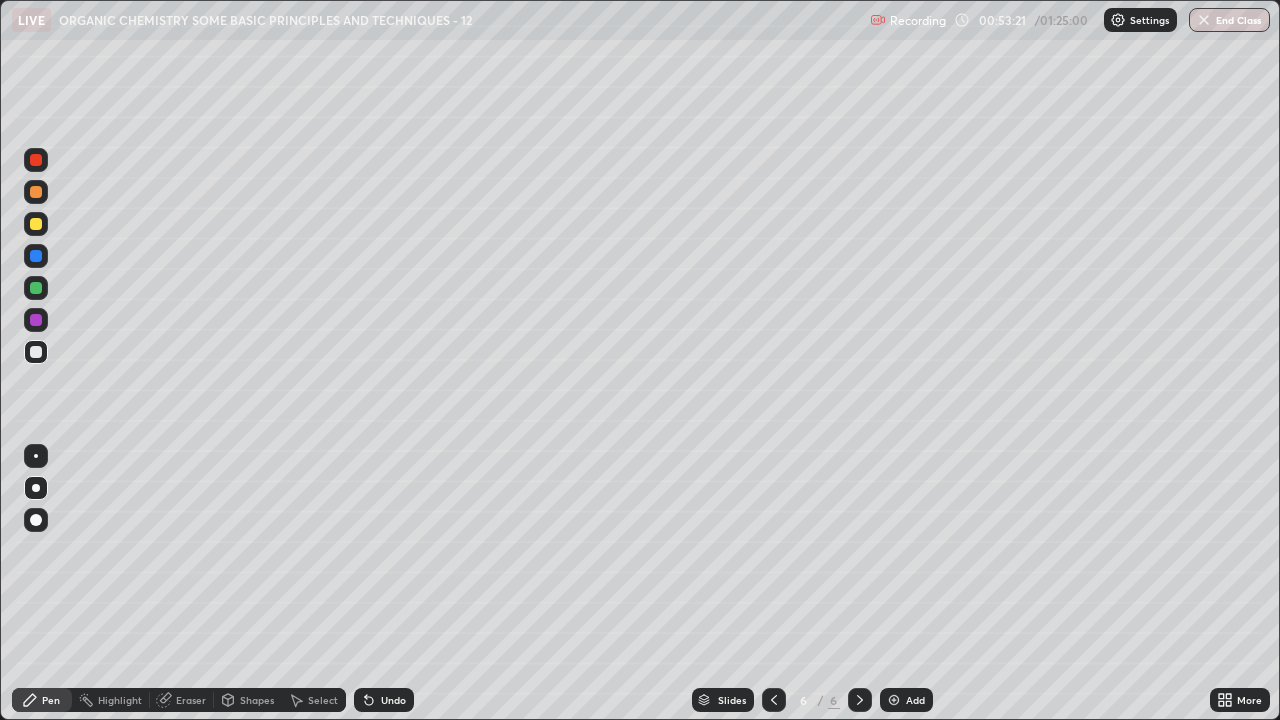 click at bounding box center [894, 700] 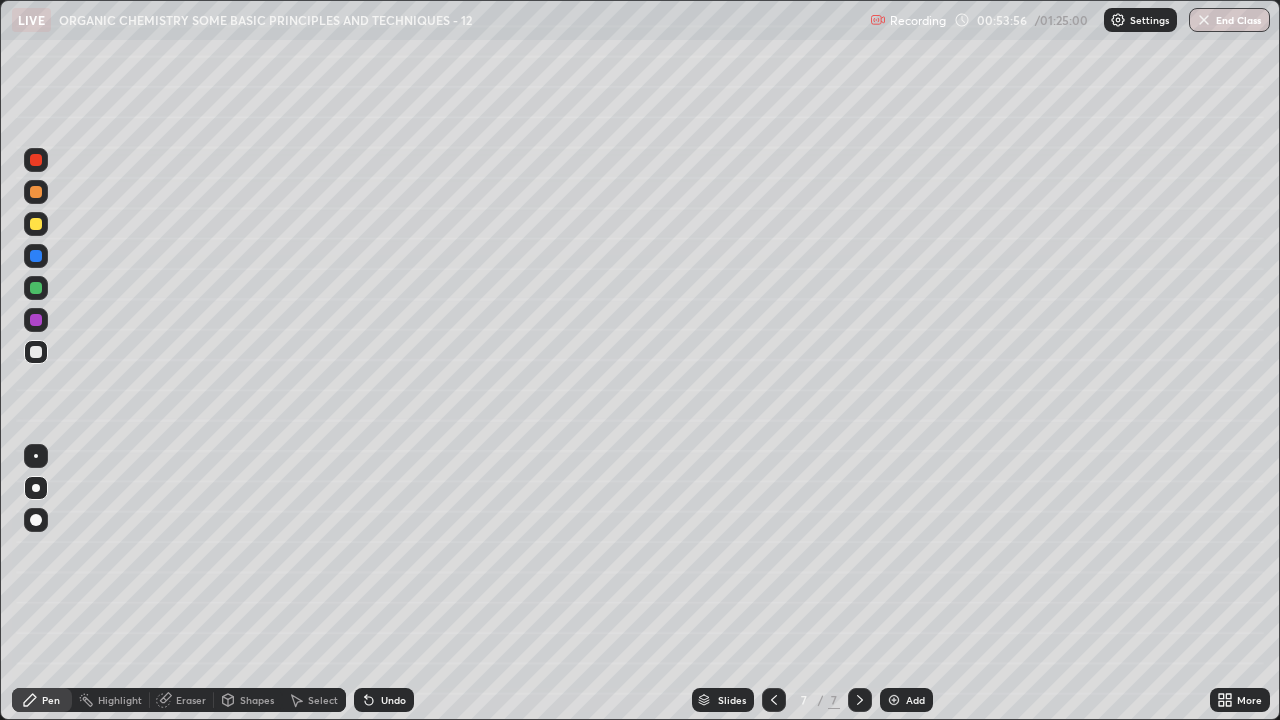 click at bounding box center (36, 288) 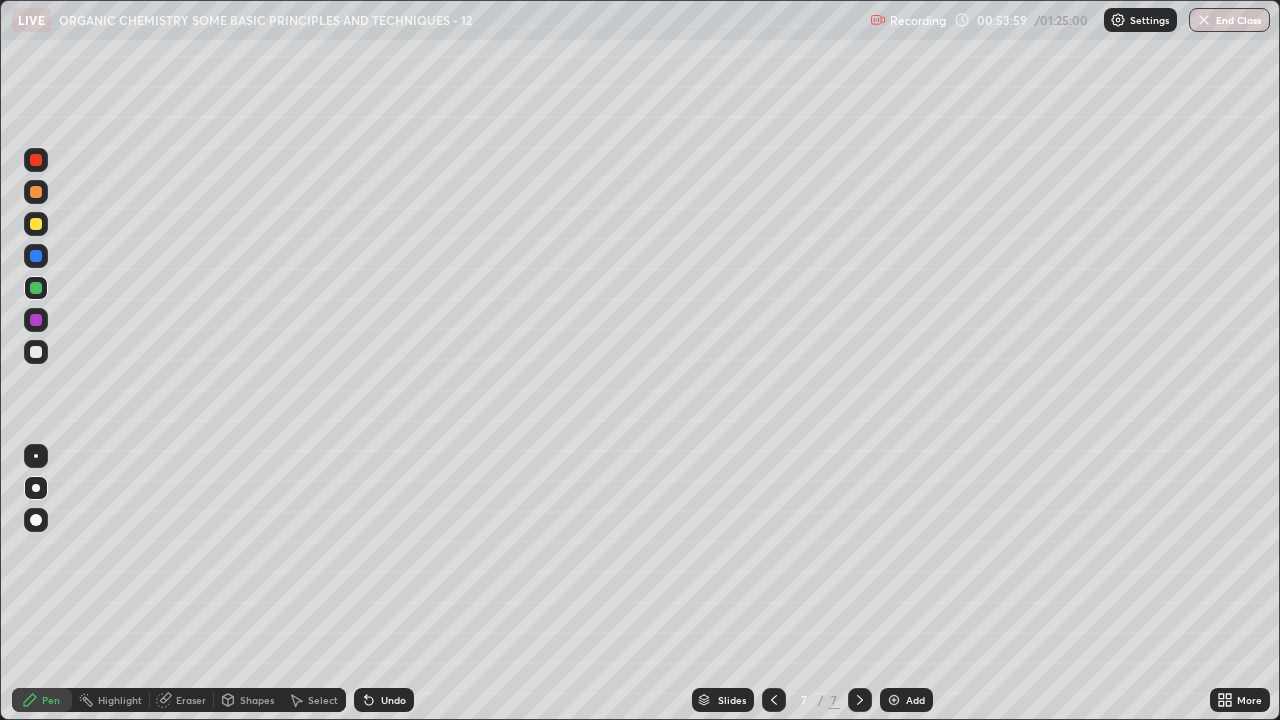 click at bounding box center (36, 352) 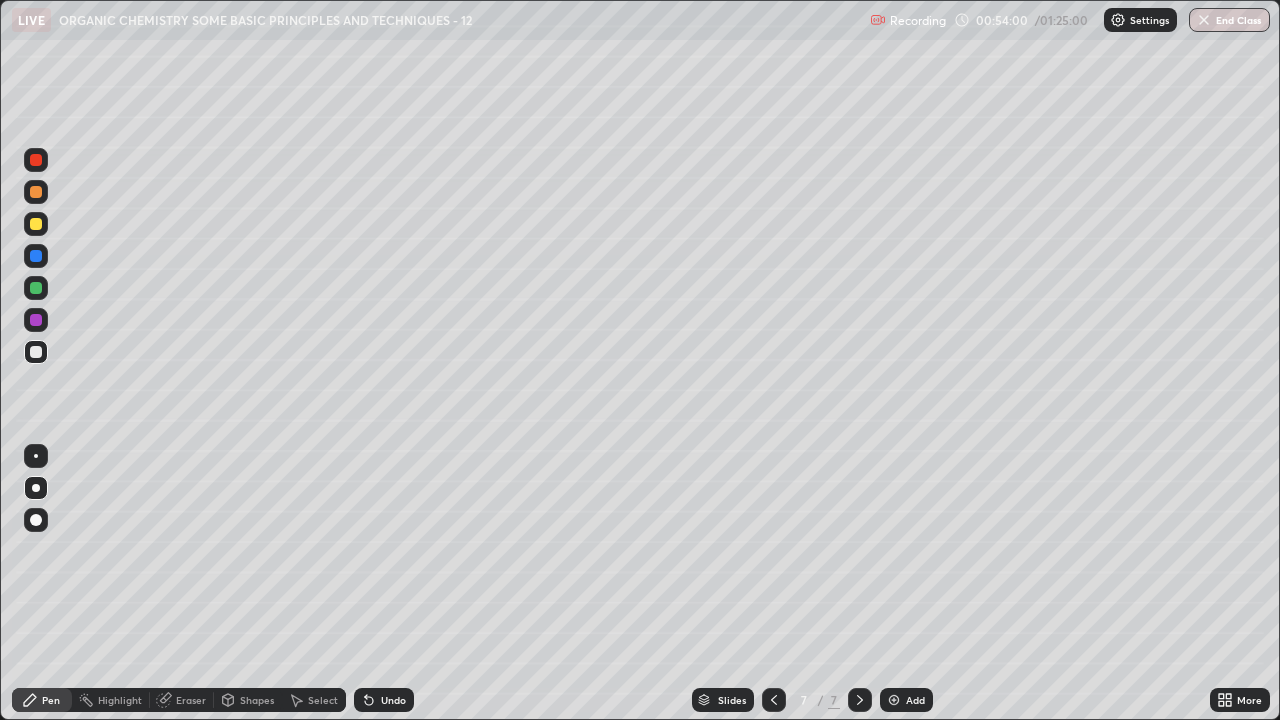 click at bounding box center (36, 224) 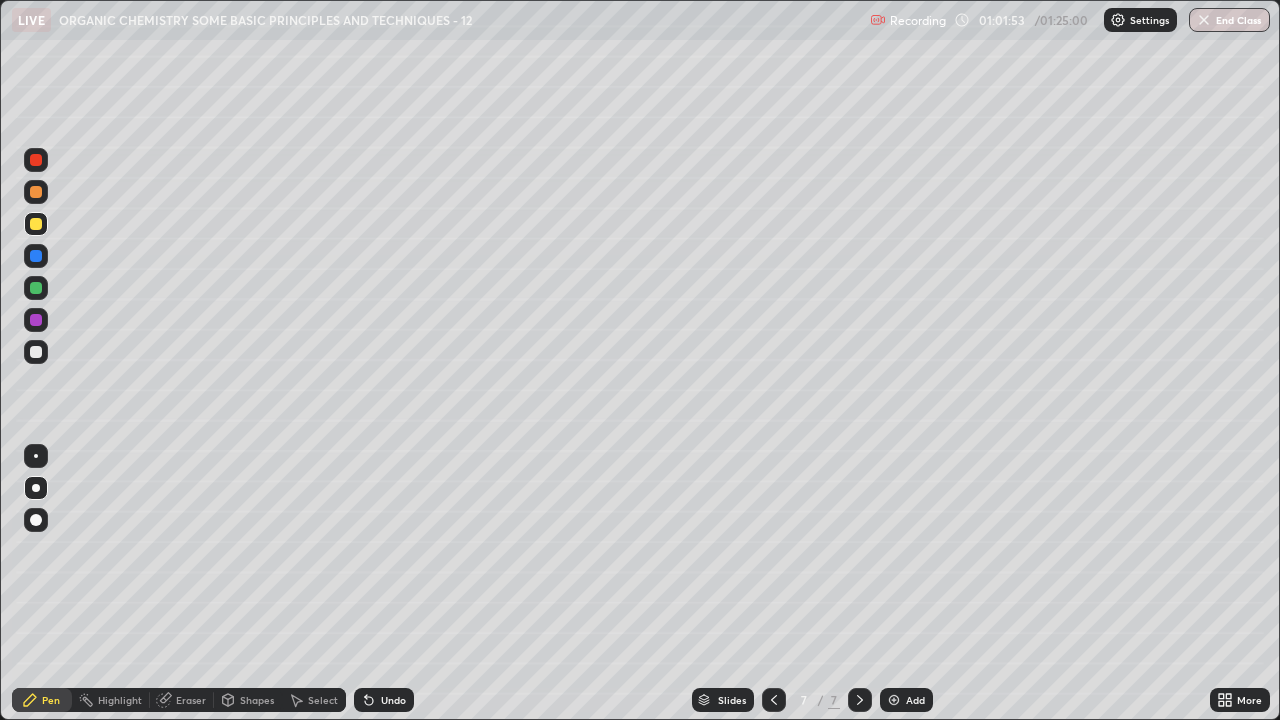 click 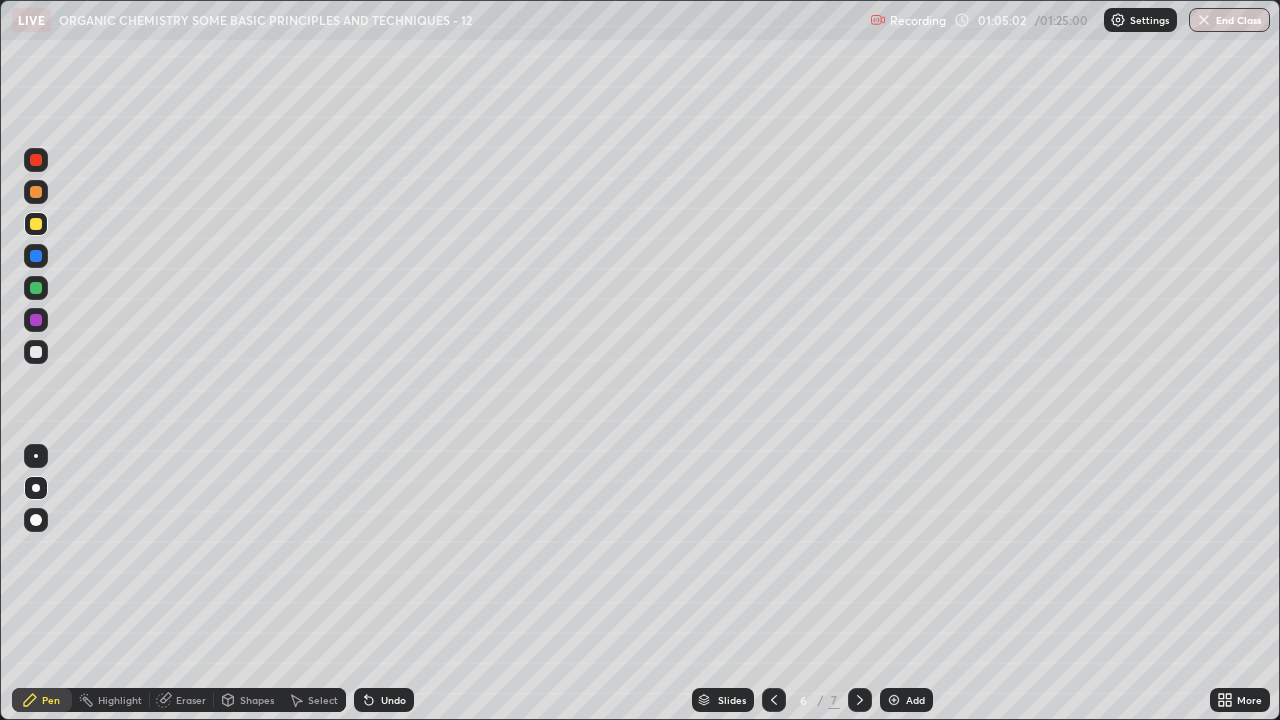 click at bounding box center [1204, 20] 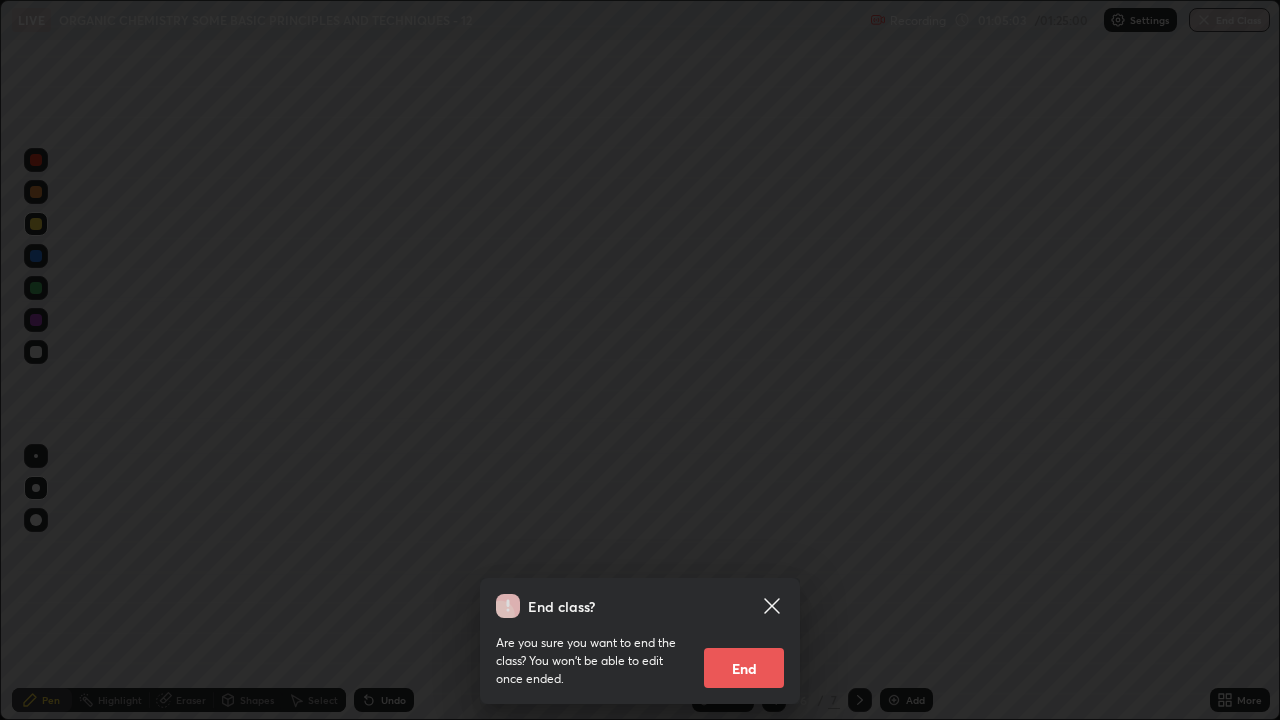 click on "End" at bounding box center [744, 668] 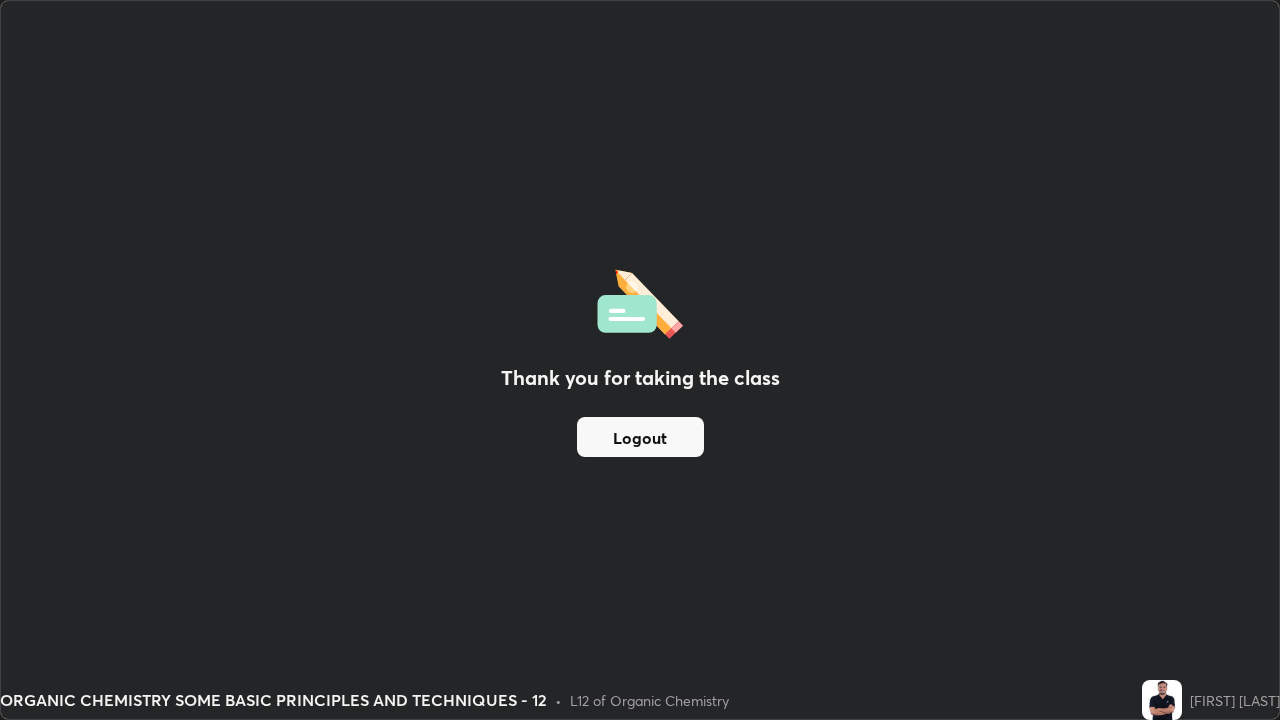 click on "Logout" at bounding box center [640, 437] 